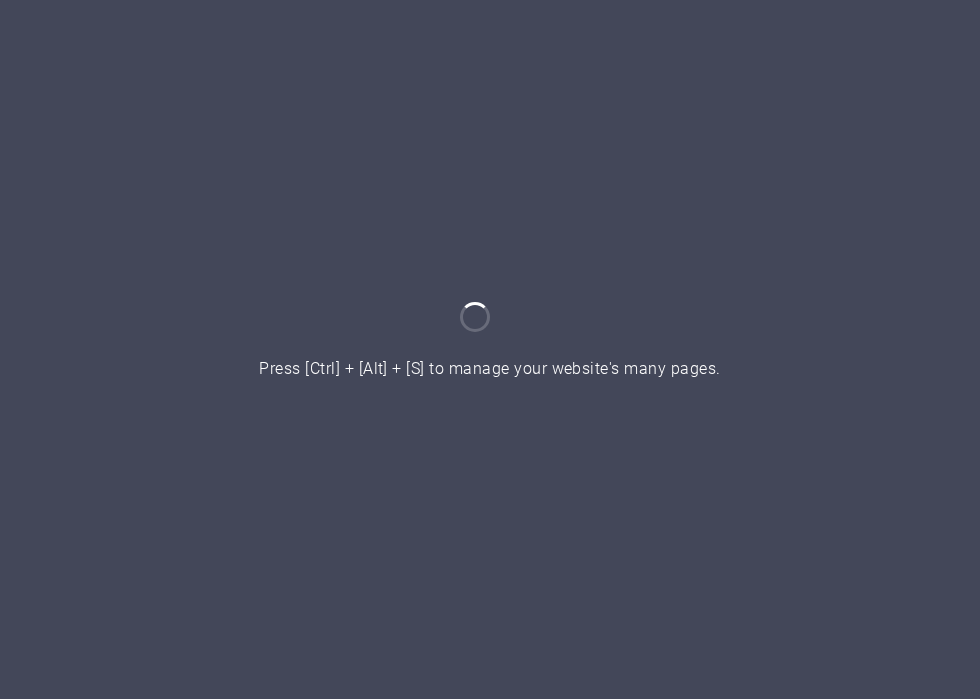 scroll, scrollTop: 0, scrollLeft: 0, axis: both 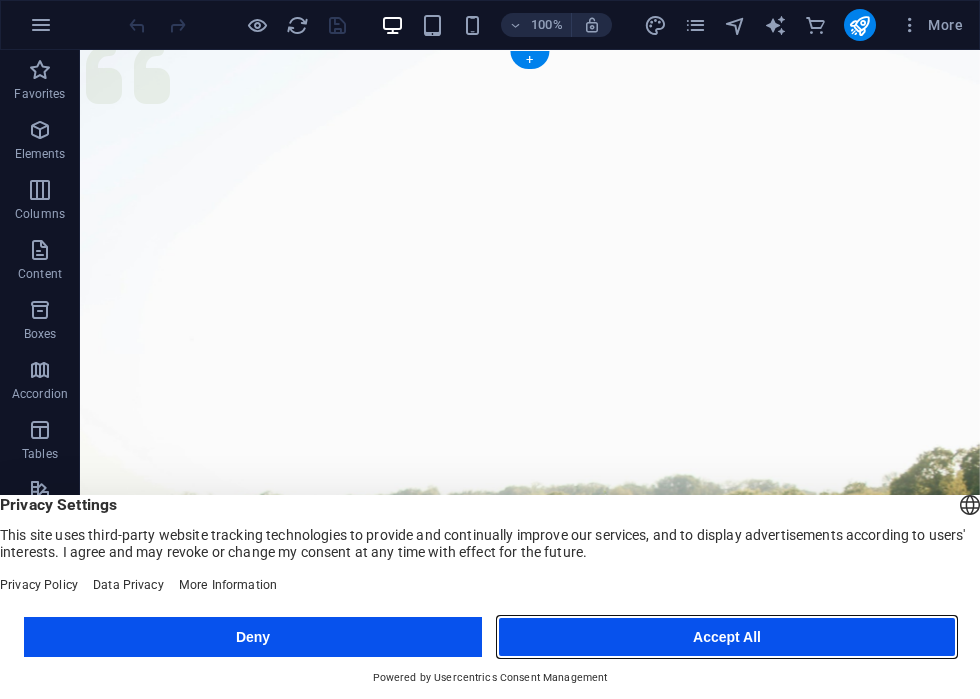 click on "Accept All" at bounding box center [727, 637] 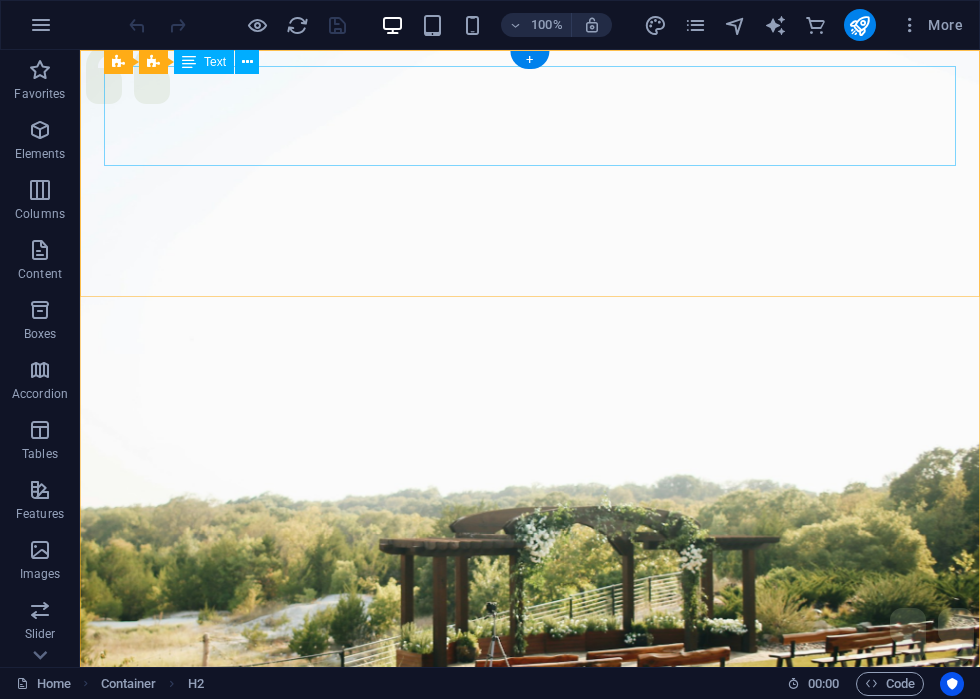 click on "-30% ΓΙΑ ΤΙΣ ΔΙΑΘΕΣΙΜΕΣ ΗΜΕΡΟΜΗΝΙΕΣ ΤΟΥ ΙΟΥΛΙΟΥ" at bounding box center (530, 876) 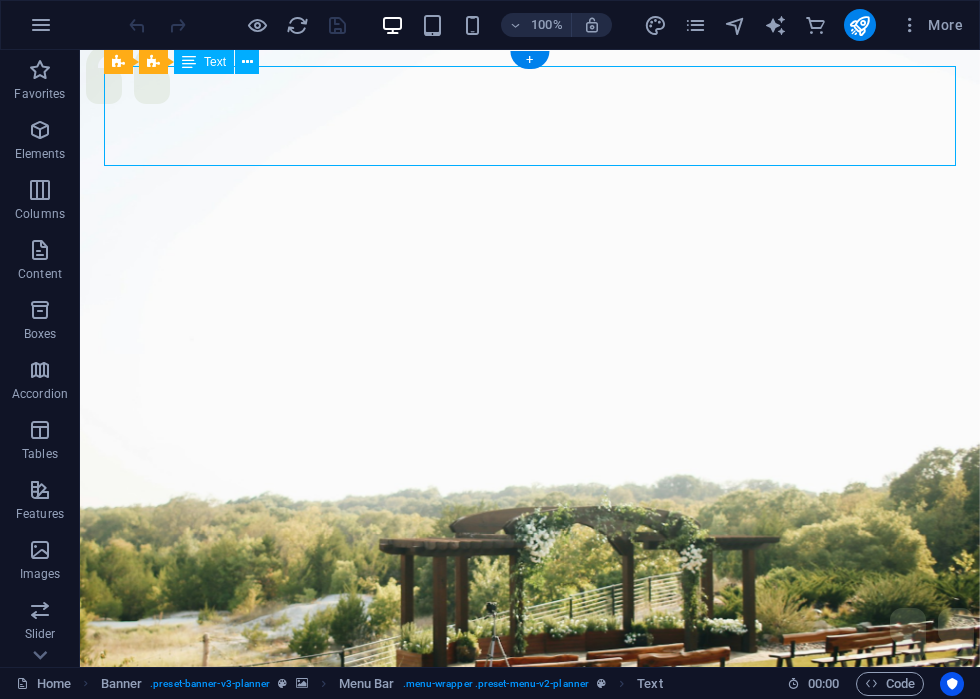 drag, startPoint x: 592, startPoint y: 135, endPoint x: 371, endPoint y: 204, distance: 231.52106 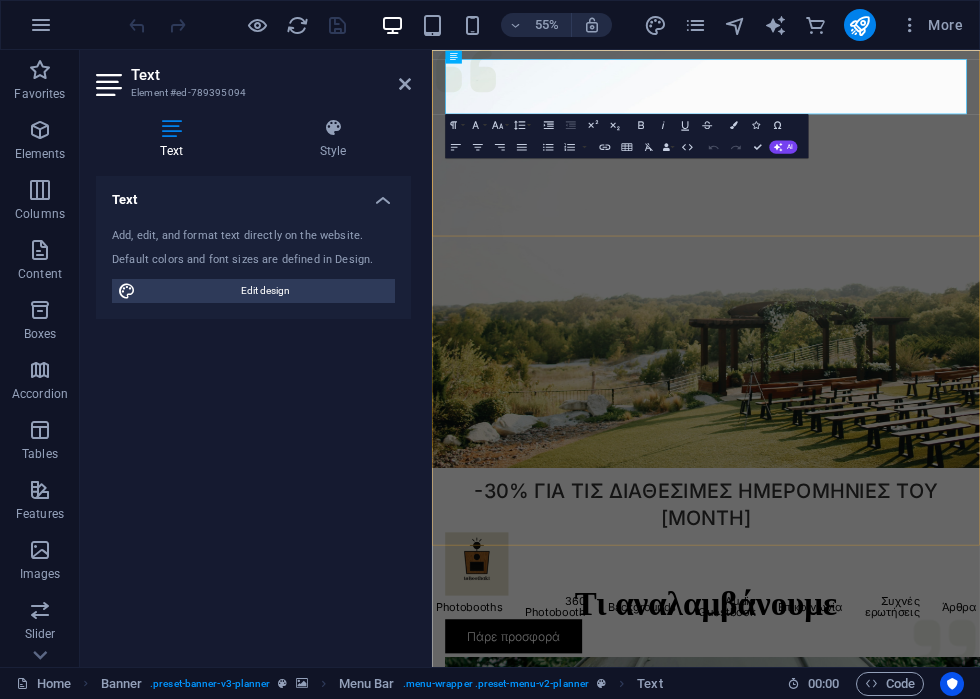 click on "Superscript" at bounding box center [592, 125] 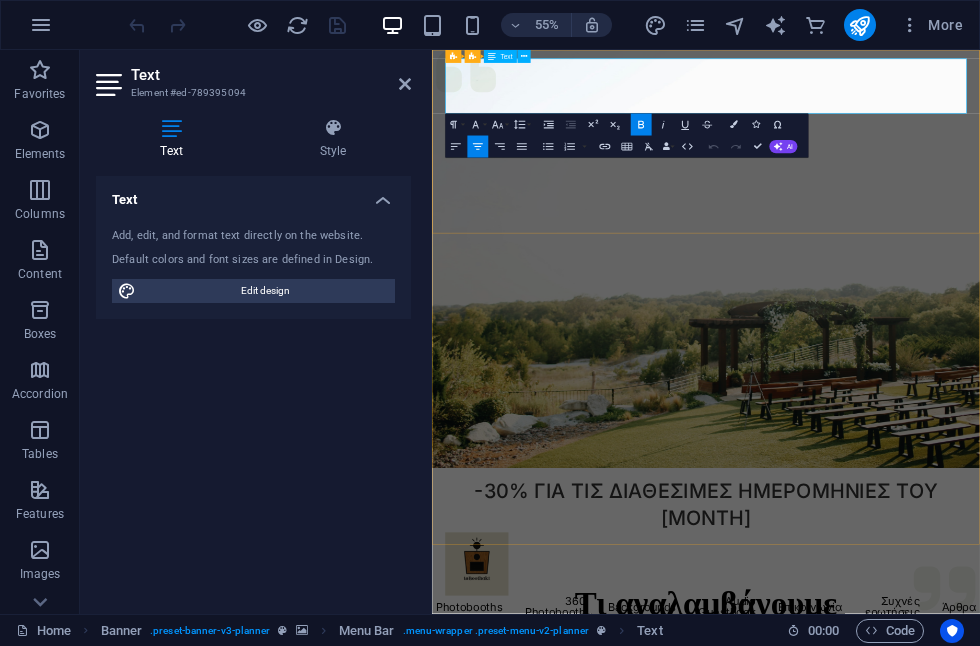 click on "-30% ΓΙΑ ΤΙΣ ΔΙΑΘΕΣΙΜΕΣ ΗΜΕΡΟΜΗΝΙΕΣ ΤΟΥ ΙΟΥΛΙΟΥ" at bounding box center [930, 876] 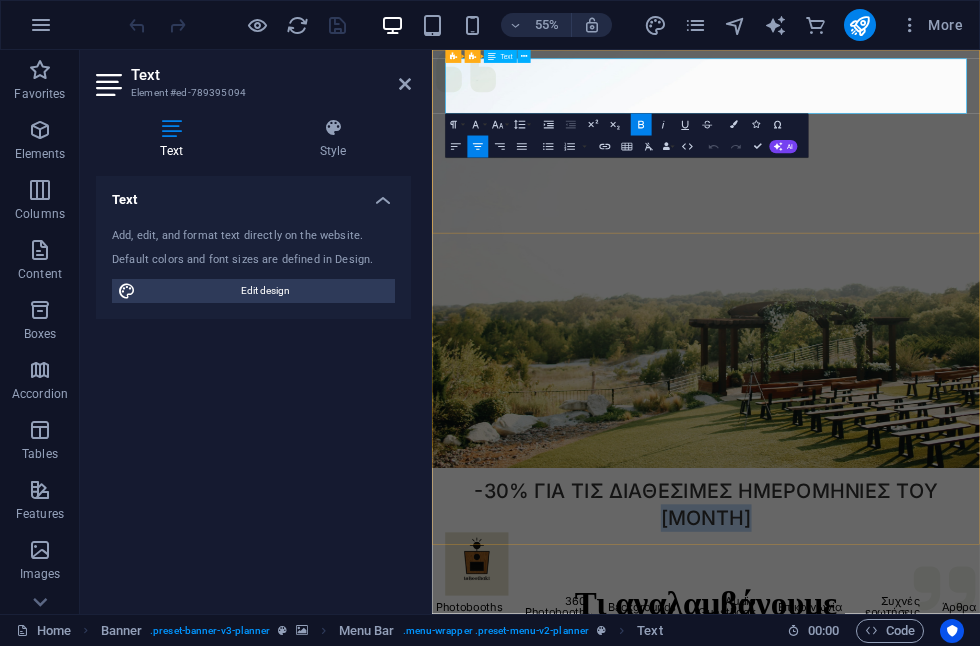 click on "-30% ΓΙΑ ΤΙΣ ΔΙΑΘΕΣΙΜΕΣ ΗΜΕΡΟΜΗΝΙΕΣ ΤΟΥ ΙΟΥΛΙΟΥ" at bounding box center (930, 876) 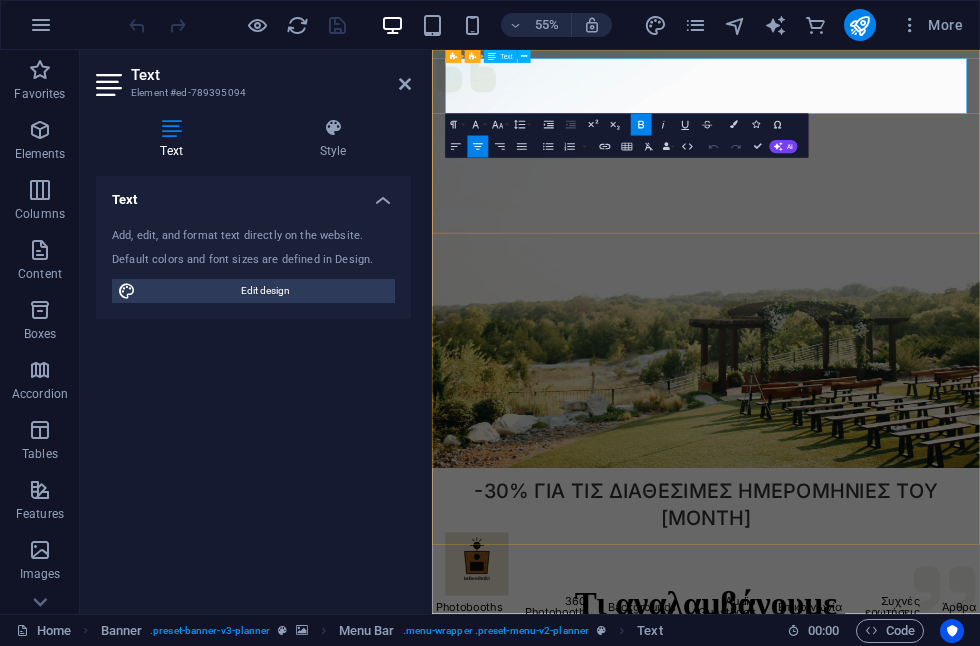 type 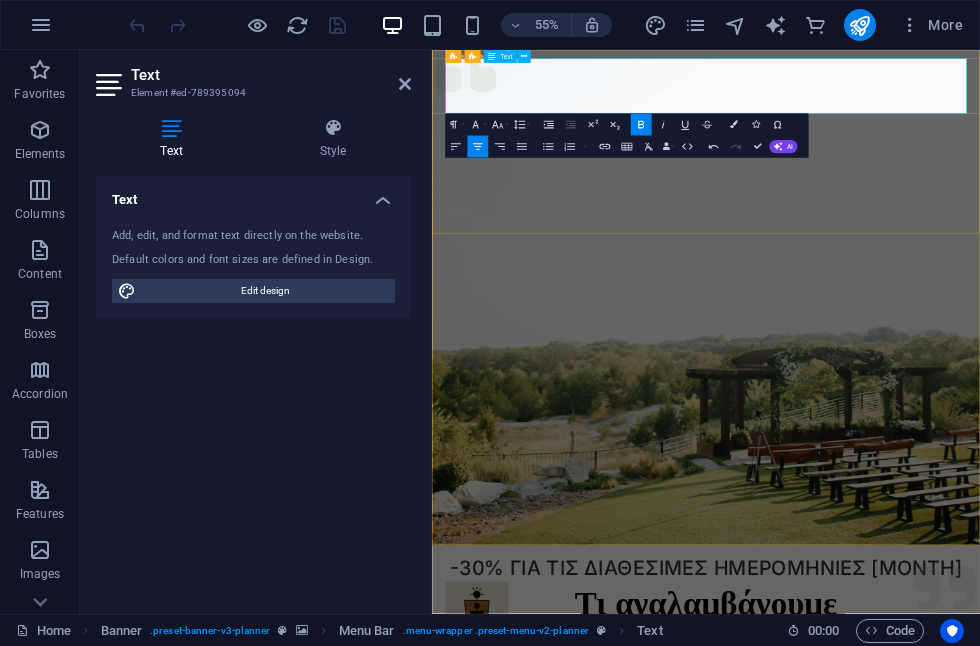 click on "-30% ΓΙΑ ΤΙΣ ΔΙΑΘΕΣΙΜΕΣ ΗΜΕΡΟΜΗΝΙΕΣ ΑΥΓΟΥΣΤΟΥ" at bounding box center [930, 991] 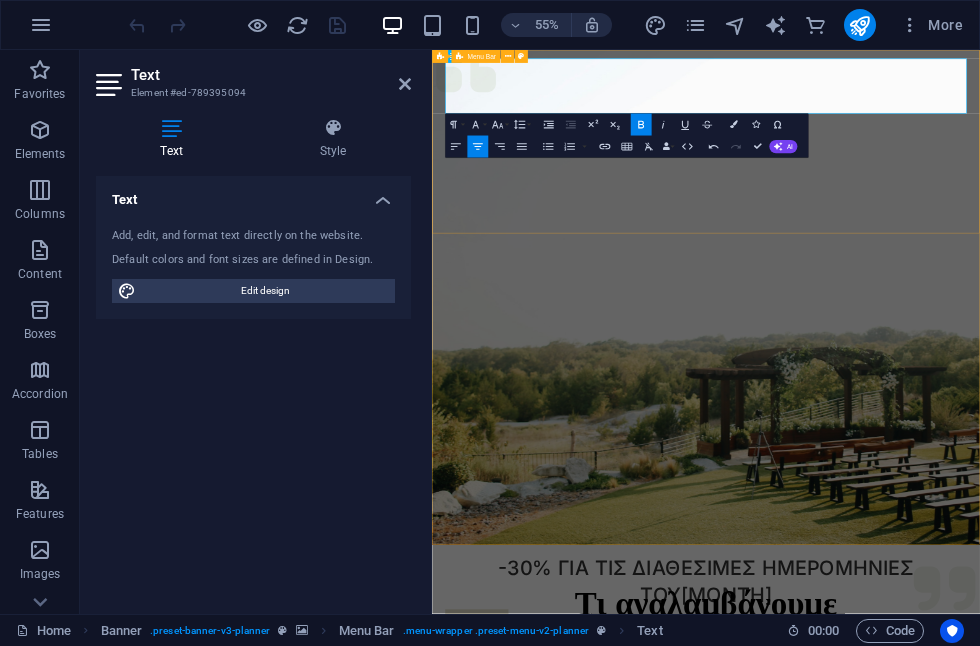 click on "-30% ΓΙΑ ΤΙΣ ΔΙΑΘΕΣΙΜΕΣ ΗΜΕΡΟΜΗΝΙΕΣ ΤΟΥ  ΑΥΓΟΥΣΤΟΥ Photobooths 360 Photobooth Backgrounds Audio Guestbook Επικοινωνία Συχνές ερωτήσεις Άρθρα Πάρε προσφορά" at bounding box center [930, 1126] 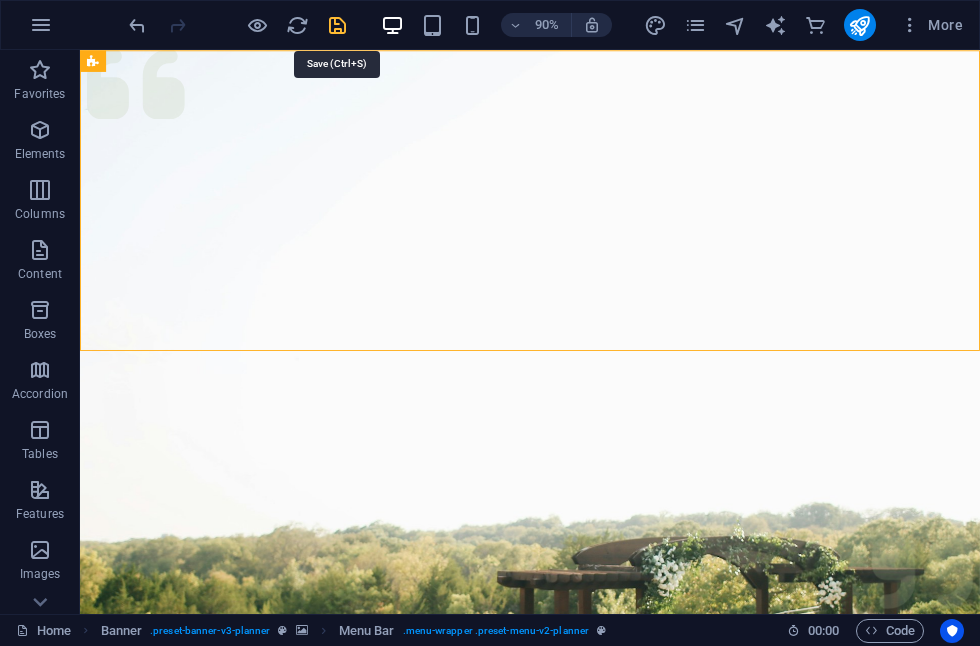 click at bounding box center [337, 25] 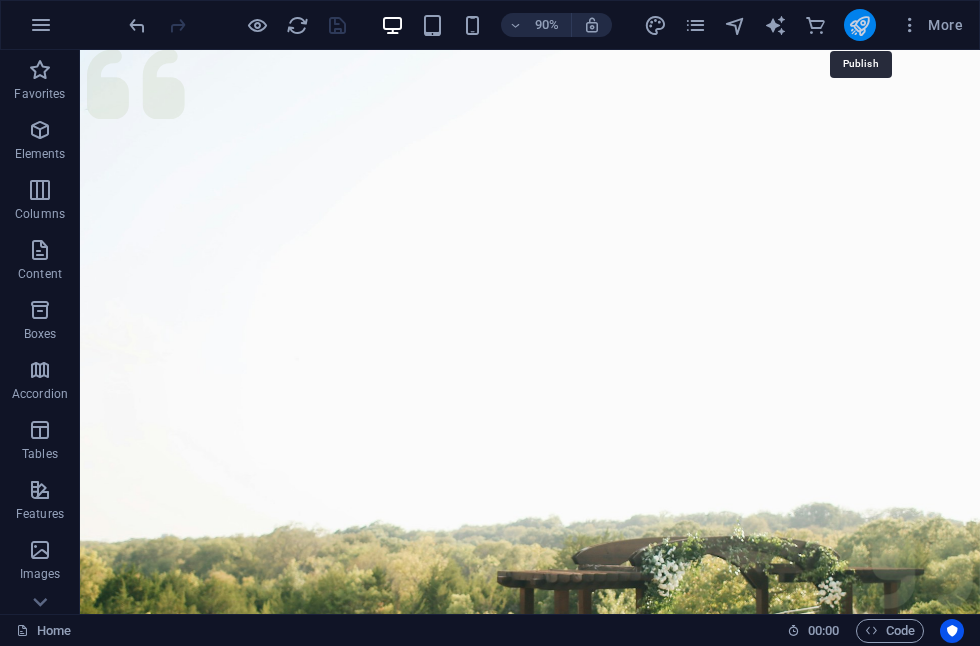 click at bounding box center (859, 25) 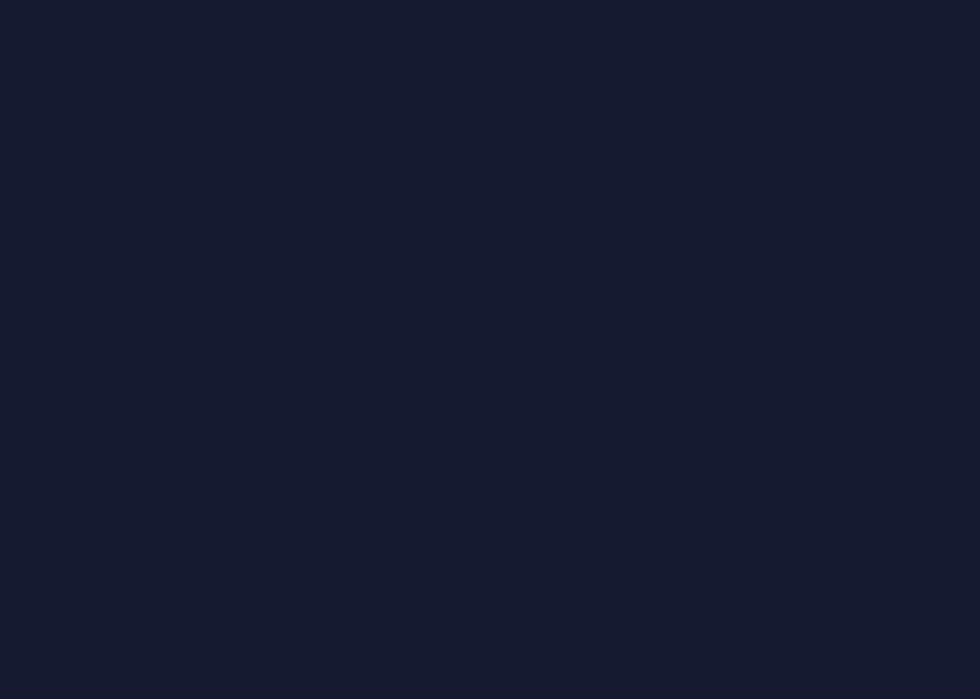 scroll, scrollTop: 0, scrollLeft: 0, axis: both 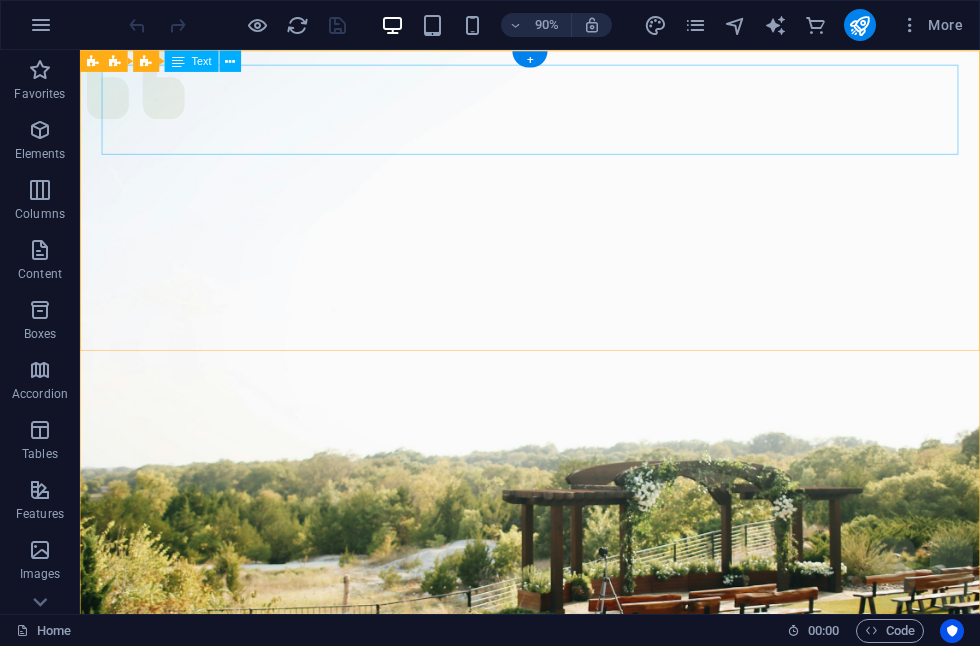 click on "-30% ΓΙΑ ΤΙΣ ΔΙΑΘΕΣΙΜΕΣ ΗΜΕΡΟΜΗΝΙΕΣ ΤΟΥ ΑΥΓΟΥΣΤΟΥ" at bounding box center [580, 876] 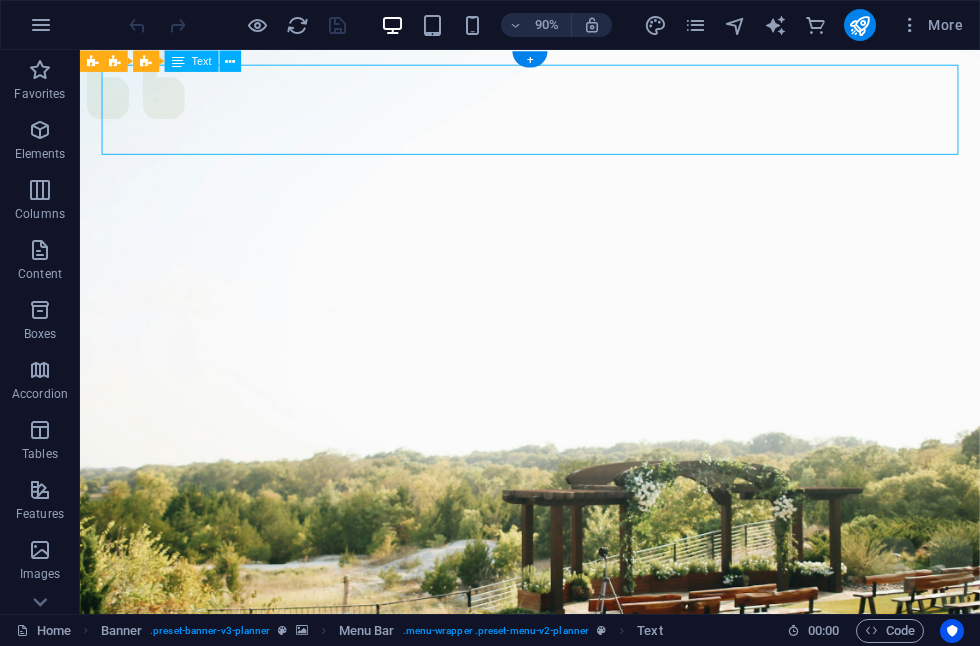 click on "-30% ΓΙΑ ΤΙΣ ΔΙΑΘΕΣΙΜΕΣ ΗΜΕΡΟΜΗΝΙΕΣ ΤΟΥ ΑΥΓΟΥΣΤΟΥ" at bounding box center (580, 876) 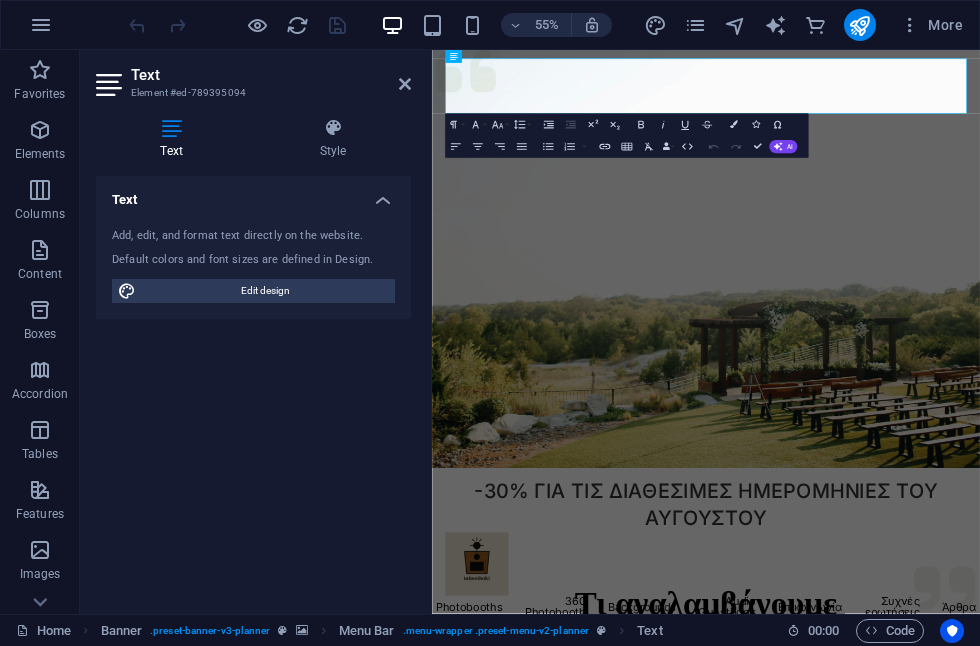 click on "Text Style Text Add, edit, and format text directly on the website. Default colors and font sizes are defined in Design. Edit design Alignment Left aligned Centered Right aligned Menu Bar Element Layout How this element expands within the layout (Flexbox). Size Default auto px % 1/1 1/2 1/3 1/4 1/5 1/6 1/7 1/8 1/9 1/10 Grow Shrink Order Container layout Visible Visible Opacity 100 % Overflow Spacing Margin Default auto px % rem vw vh Custom Custom auto px % rem vw vh auto px % rem vw vh auto px % rem vw vh auto px % rem vw vh Padding Default px rem % vh vw Custom Custom px rem % vh vw px rem % vh vw px rem % vh vw px rem % vh vw Border Style              - Width 1 auto px rem % vh vw Custom Custom 1 auto px rem % vh vw 1 auto px rem % vh vw 1 auto px rem % vh vw 1 auto px rem % vh vw  - Color Round corners Default px rem % vh vw Custom Custom px rem % vh vw px rem % vh vw px rem % vh vw px rem % vh vw Shadow Default None Outside Inside Color X offset 0 px rem vh vw Y offset 0 px rem vh vw Blur 0 px" at bounding box center [253, 358] 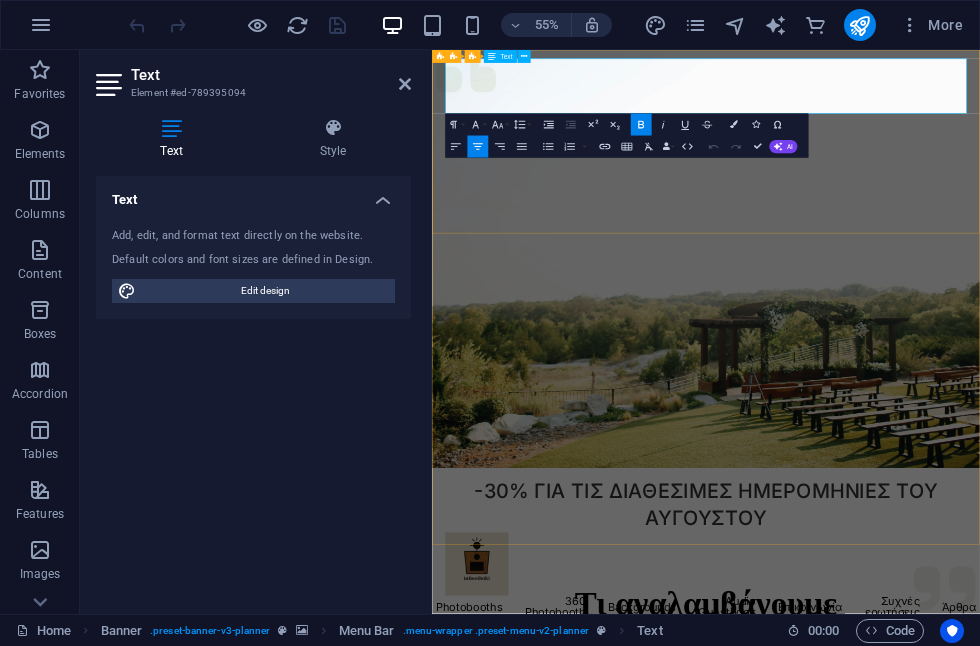 click on "-30% ΓΙΑ ΤΙΣ ΔΙΑΘΕΣΙΜΕΣ ΗΜΕΡΟΜΗΝΙΕΣ ΤΟΥ ΑΥΓΟΥΣΤΟΥ" at bounding box center [930, 876] 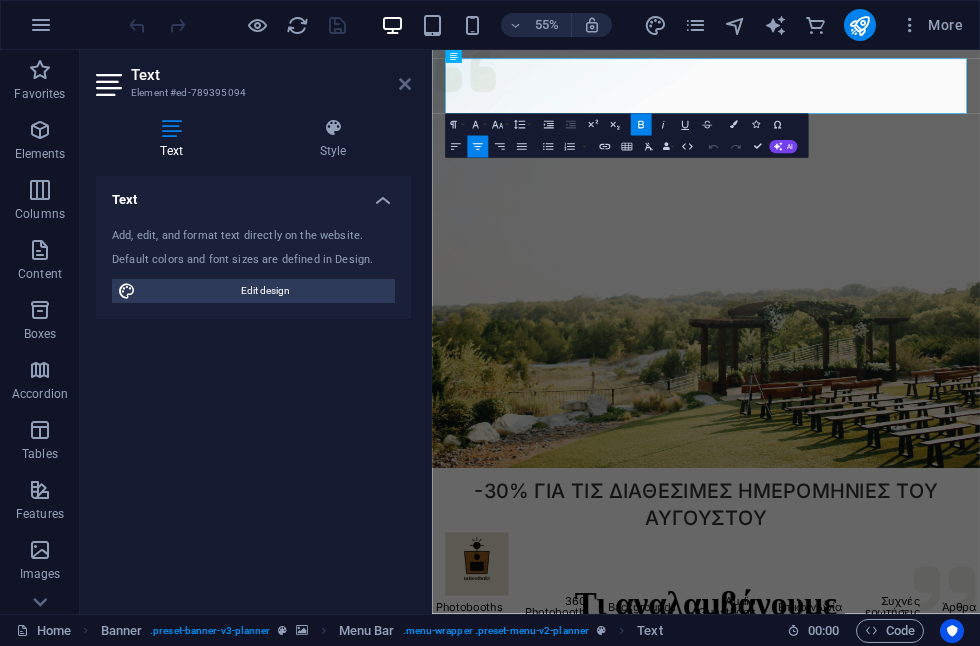 click at bounding box center (405, 84) 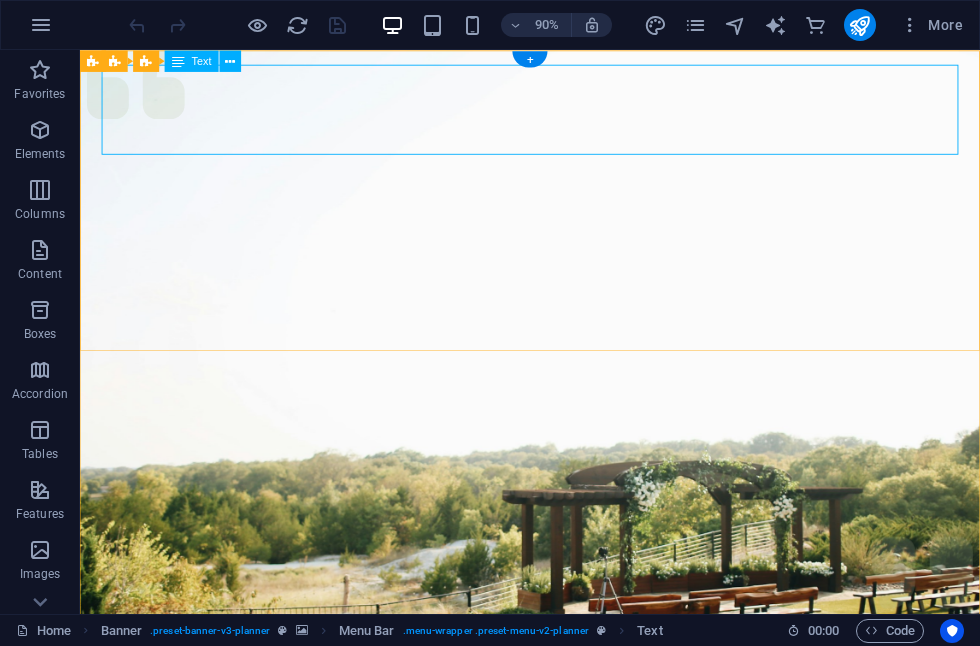 click on "-30% ΓΙΑ ΤΙΣ ΔΙΑΘΕΣΙΜΕΣ ΗΜΕΡΟΜΗΝΙΕΣ ΤΟΥ ΑΥΓΟΥΣΤΟΥ" at bounding box center (580, 876) 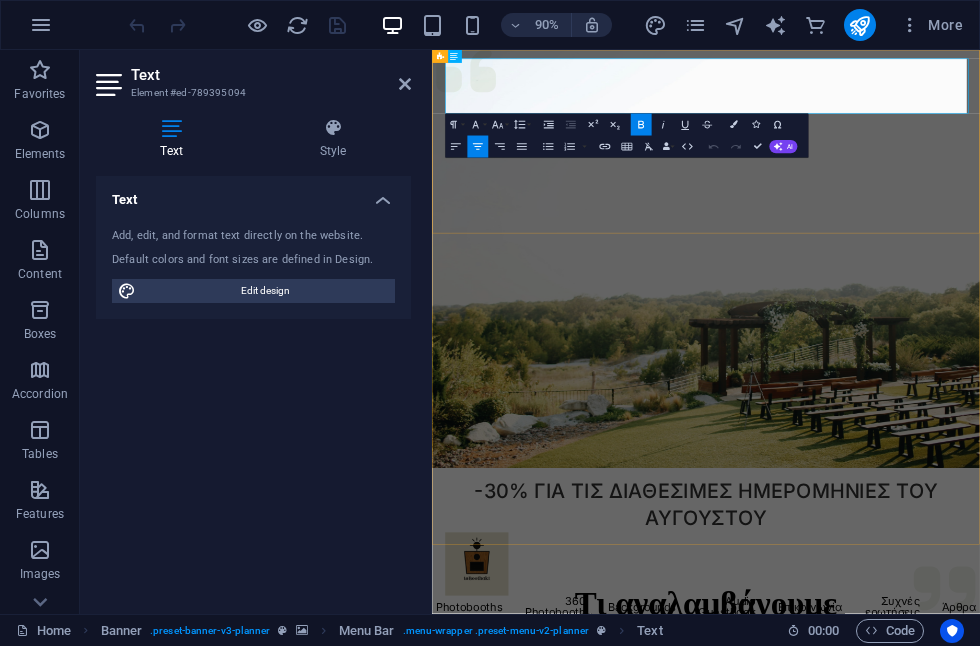 click on "Insert Table" at bounding box center [626, 147] 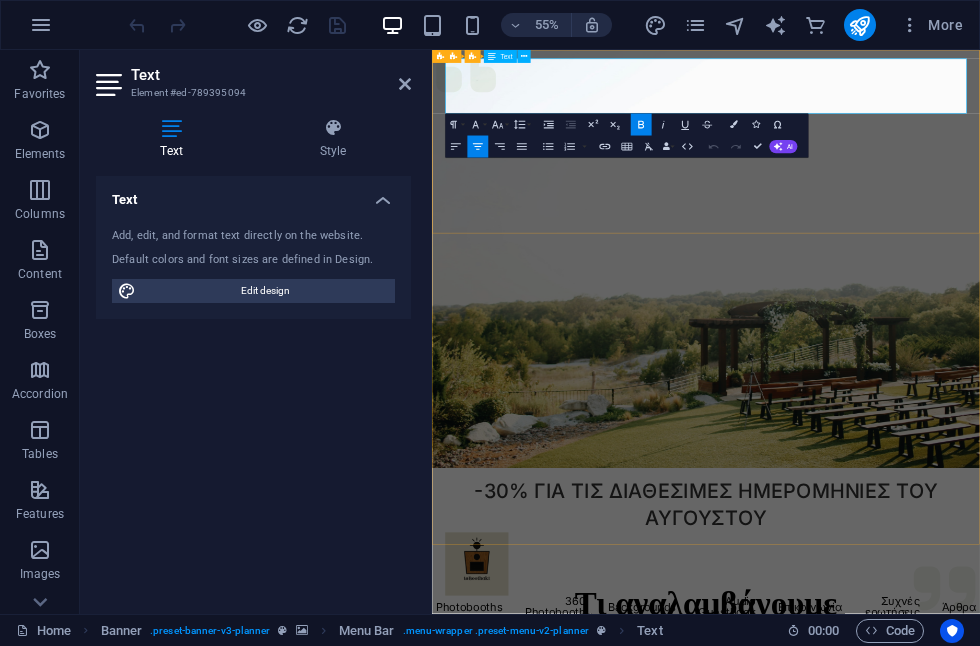click on "-30% ΓΙΑ ΤΙΣ ΔΙΑΘΕΣΙΜΕΣ ΗΜΕΡΟΜΗΝΙΕΣ ΤΟΥ ΑΥΓΟΥΣΤΟΥ" at bounding box center [930, 876] 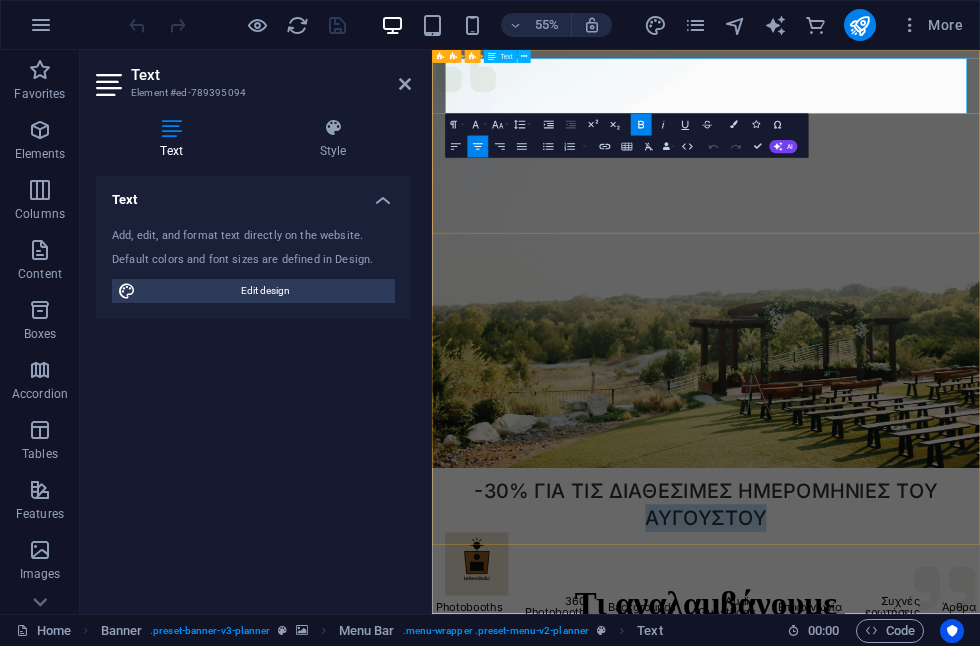 click on "-30% ΓΙΑ ΤΙΣ ΔΙΑΘΕΣΙΜΕΣ ΗΜΕΡΟΜΗΝΙΕΣ ΤΟΥ ΑΥΓΟΥΣΤΟΥ" at bounding box center (930, 876) 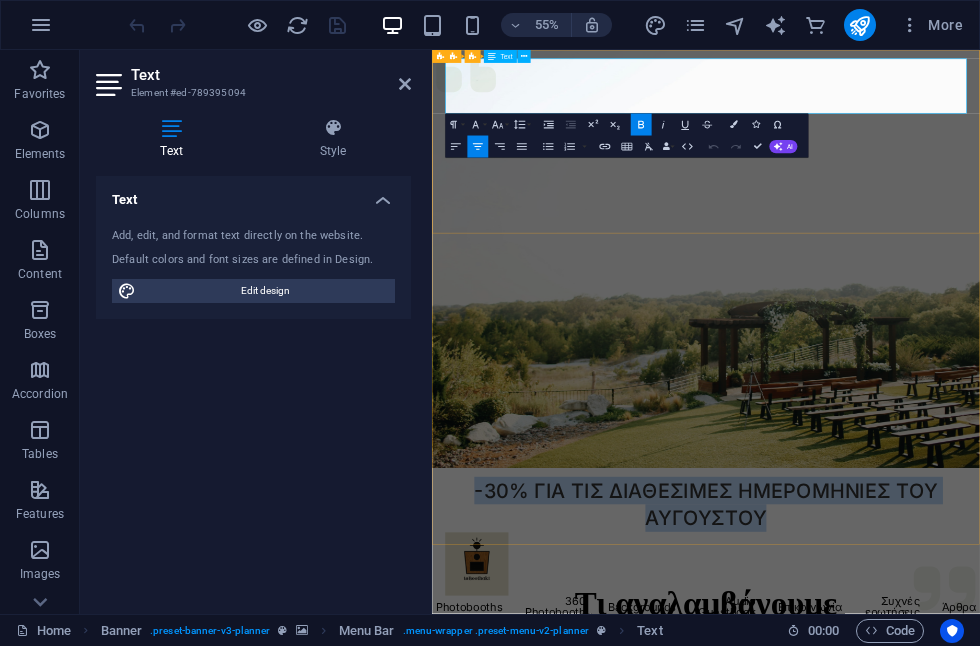 click on "-30% ΓΙΑ ΤΙΣ ΔΙΑΘΕΣΙΜΕΣ ΗΜΕΡΟΜΗΝΙΕΣ ΤΟΥ ΑΥΓΟΥΣΤΟΥ" at bounding box center (930, 876) 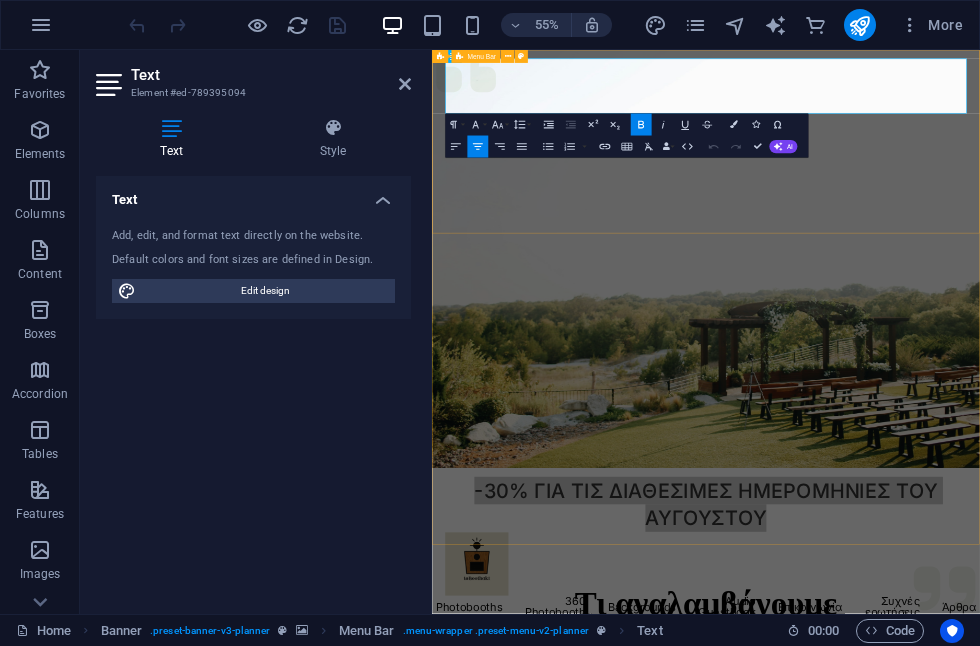 click 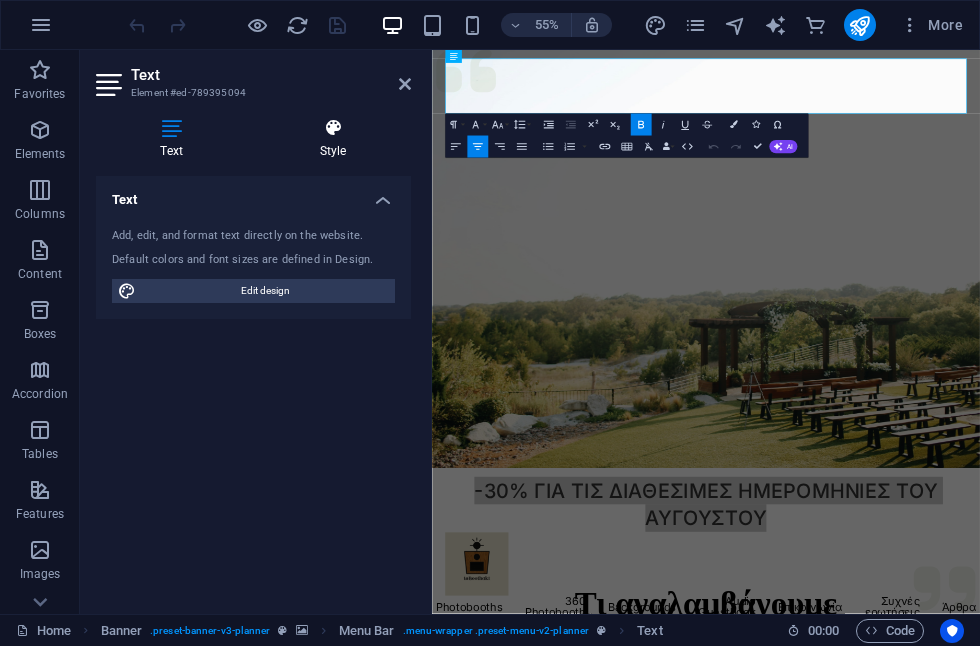 click on "Style" at bounding box center (333, 139) 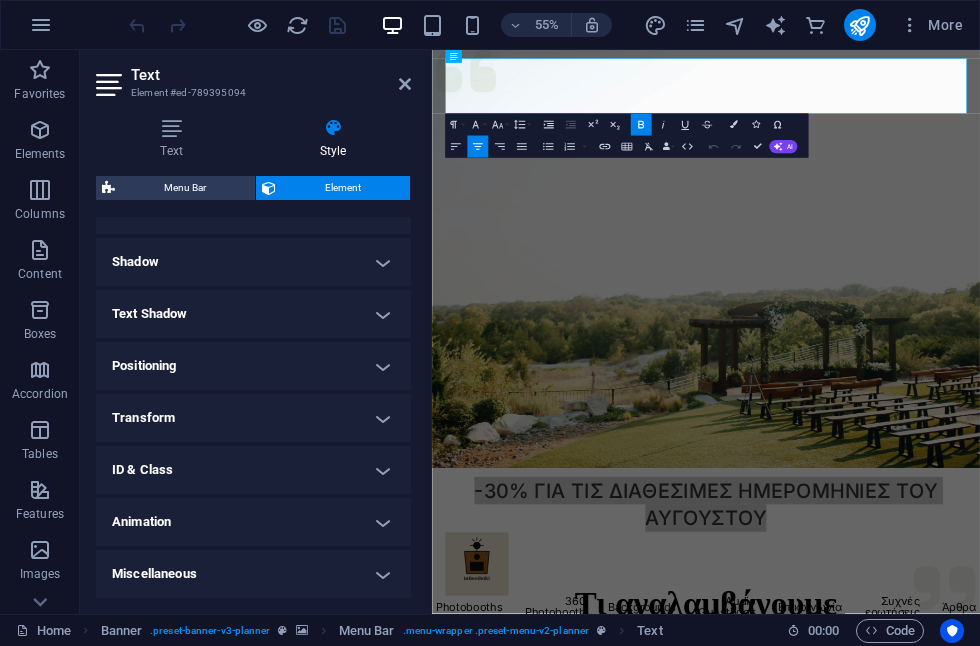 scroll, scrollTop: 477, scrollLeft: 0, axis: vertical 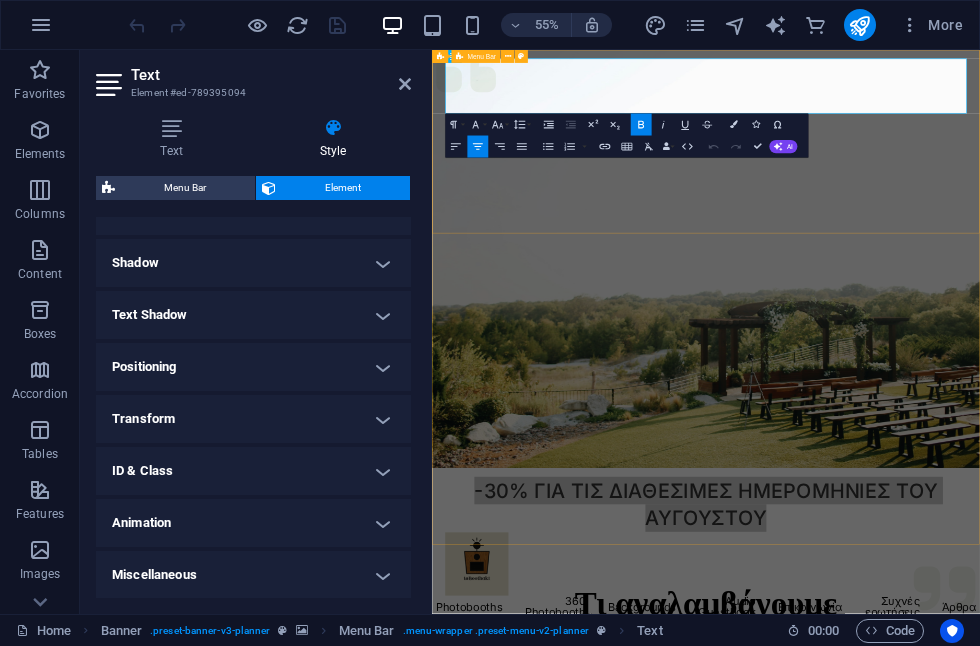 click 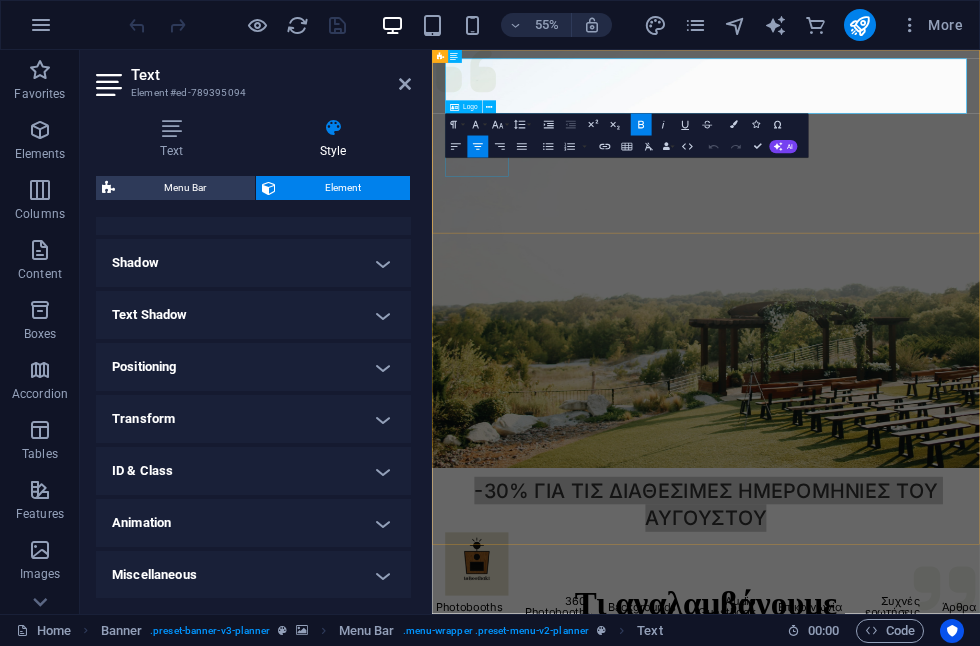 click 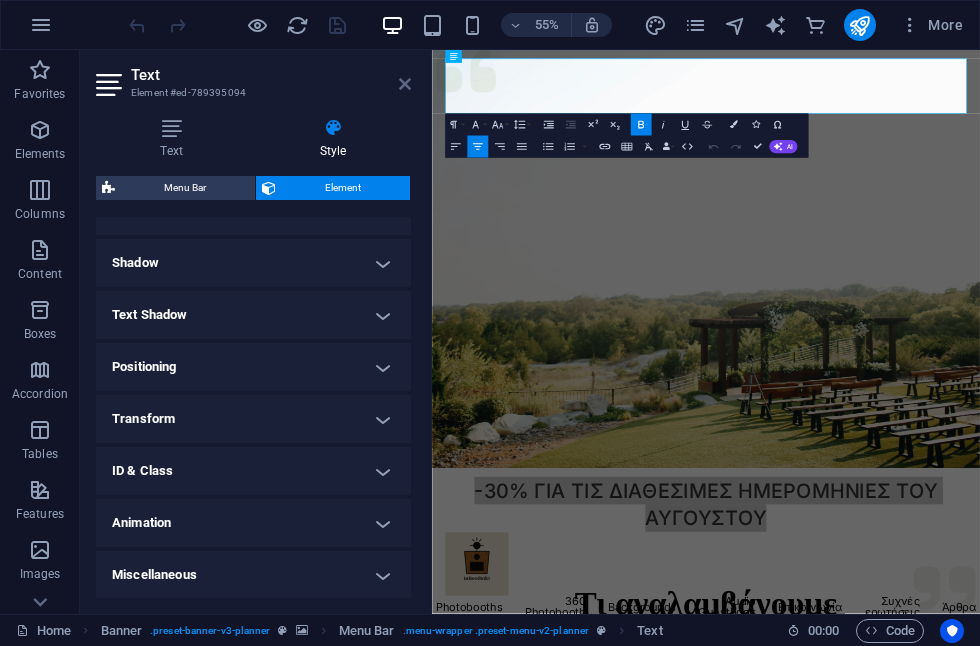 click at bounding box center [405, 84] 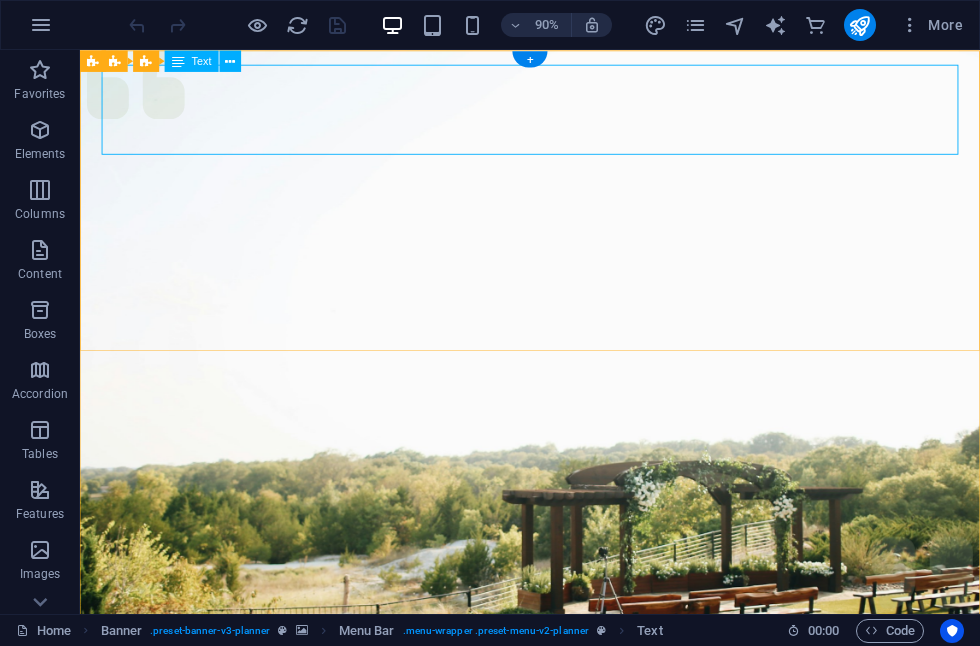 click on "-30% ΓΙΑ ΤΙΣ ΔΙΑΘΕΣΙΜΕΣ ΗΜΕΡΟΜΗΝΙΕΣ ΤΟΥ ΑΥΓΟΥΣΤΟΥ" at bounding box center (580, 876) 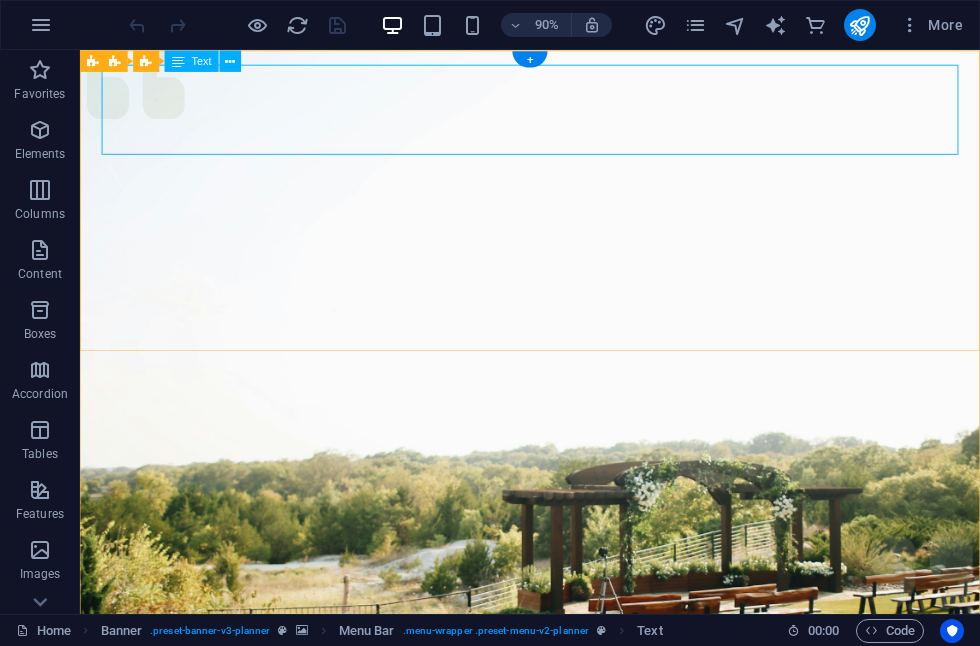 click on "-30% ΓΙΑ ΤΙΣ ΔΙΑΘΕΣΙΜΕΣ ΗΜΕΡΟΜΗΝΙΕΣ ΤΟΥ ΑΥΓΟΥΣΤΟΥ" at bounding box center [580, 876] 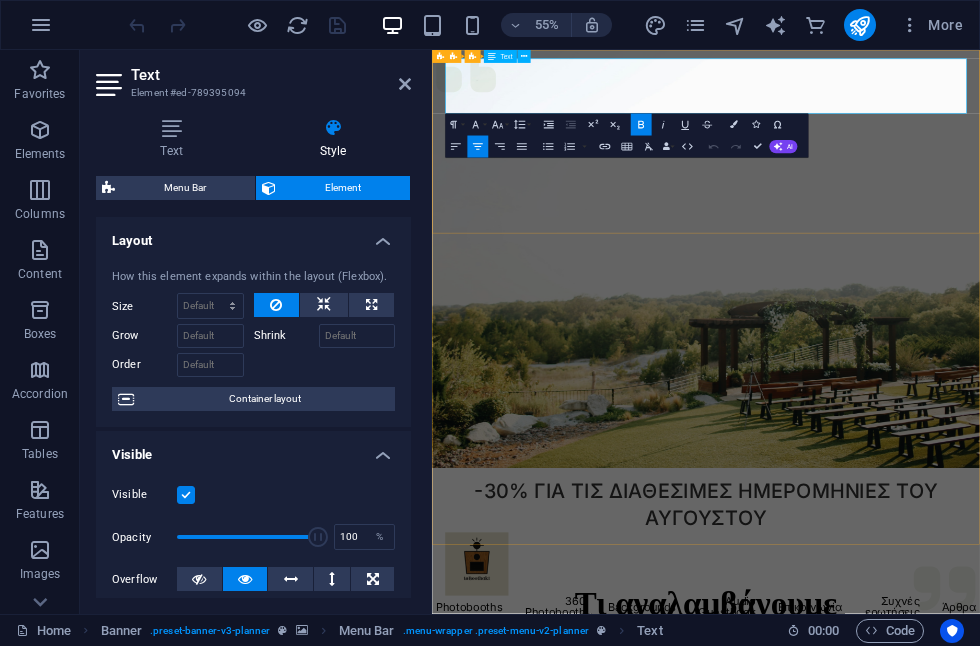click on "-30% ΓΙΑ ΤΙΣ ΔΙΑΘΕΣΙΜΕΣ ΗΜΕΡΟΜΗΝΙΕΣ ΤΟΥ ΑΥΓΟΥΣΤΟΥ" at bounding box center [930, 876] 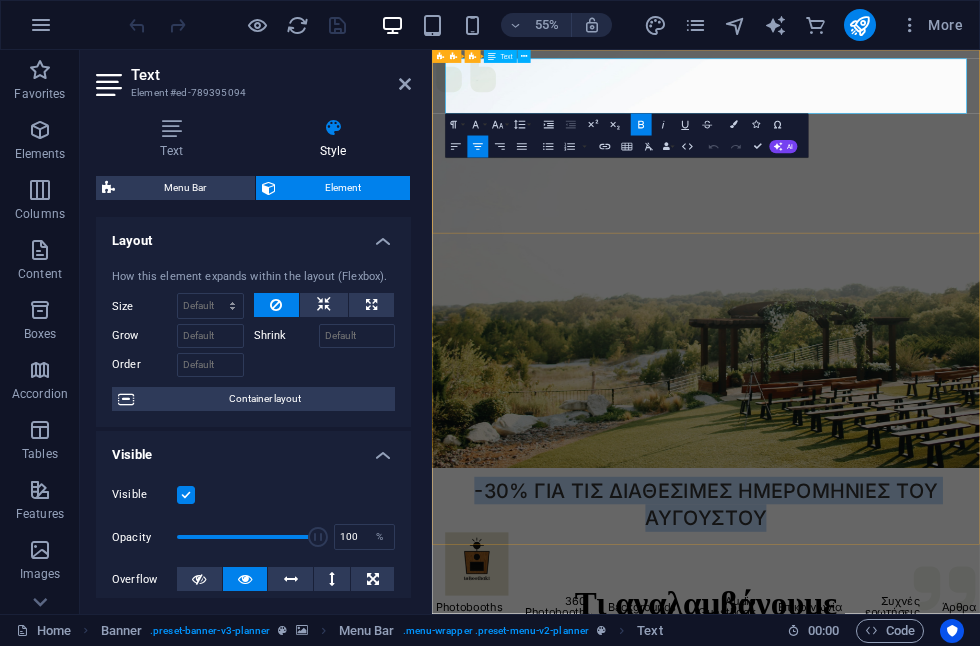 drag, startPoint x: 1152, startPoint y: 137, endPoint x: 510, endPoint y: 108, distance: 642.65466 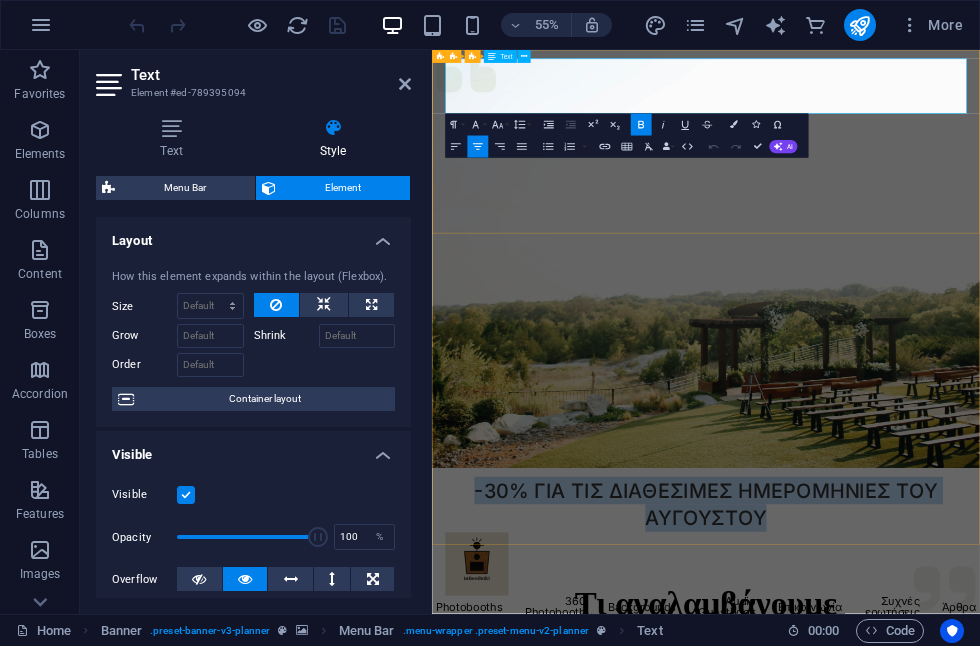 click on "-30% ΓΙΑ ΤΙΣ ΔΙΑΘΕΣΙΜΕΣ ΗΜΕΡΟΜΗΝΙΕΣ ΤΟΥ ΑΥΓΟΥΣΤΟΥ" at bounding box center [930, 876] 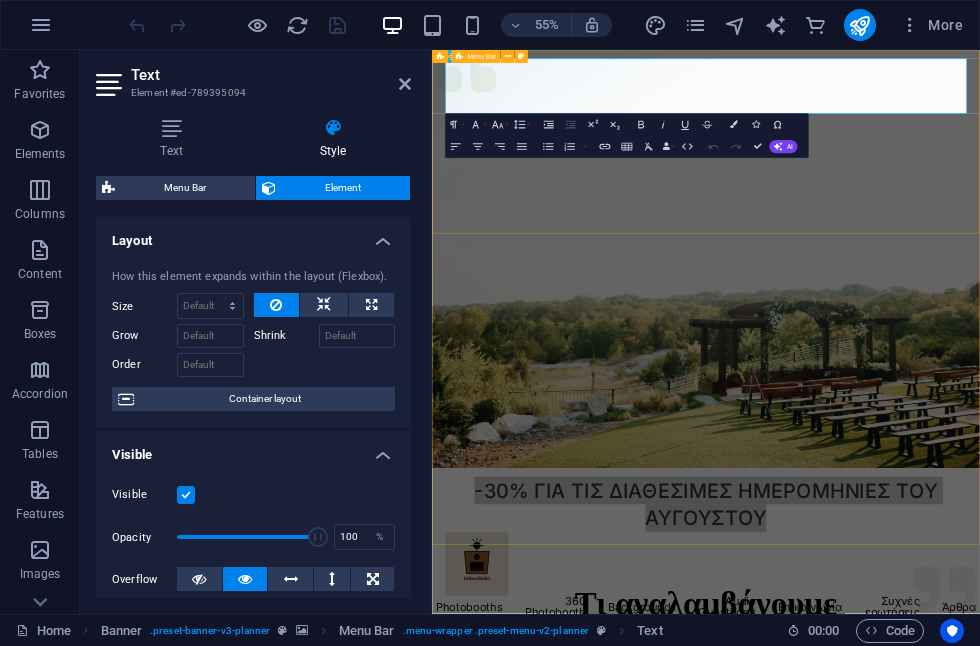click 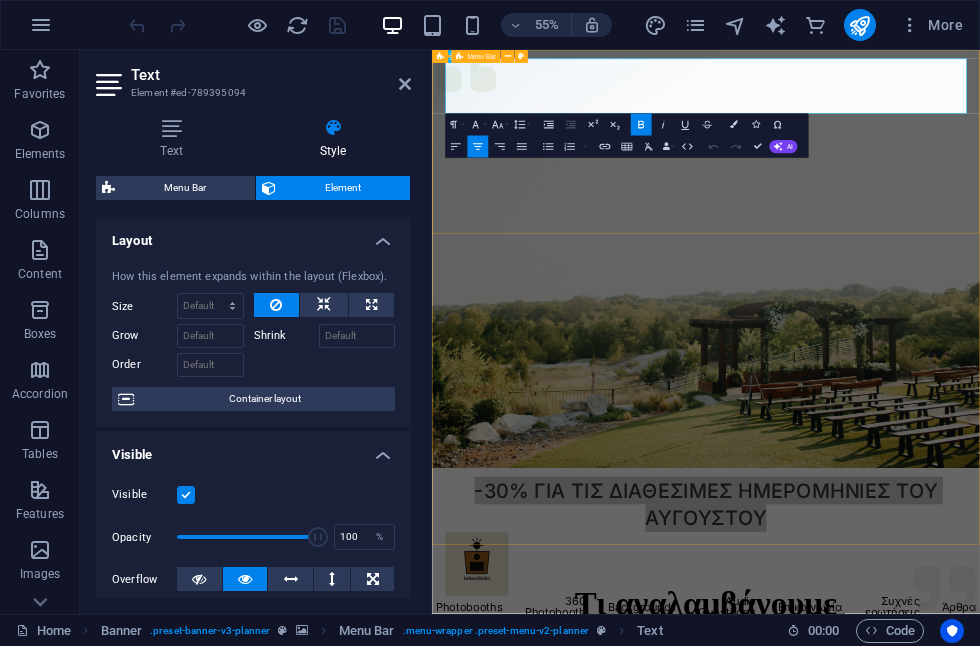 click on "Bold" at bounding box center [641, 125] 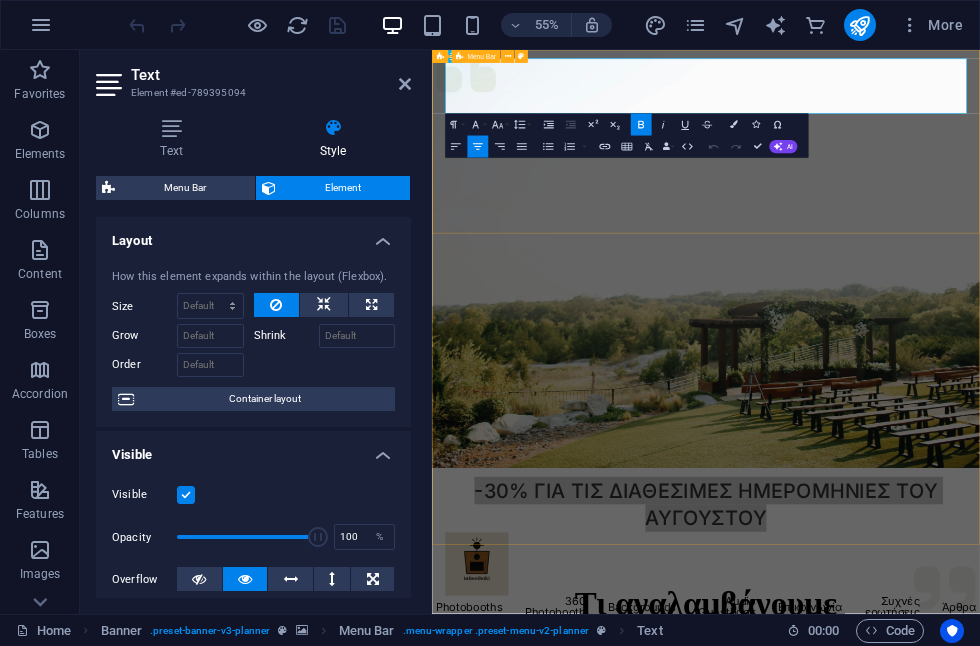 click on "Bold" at bounding box center (641, 125) 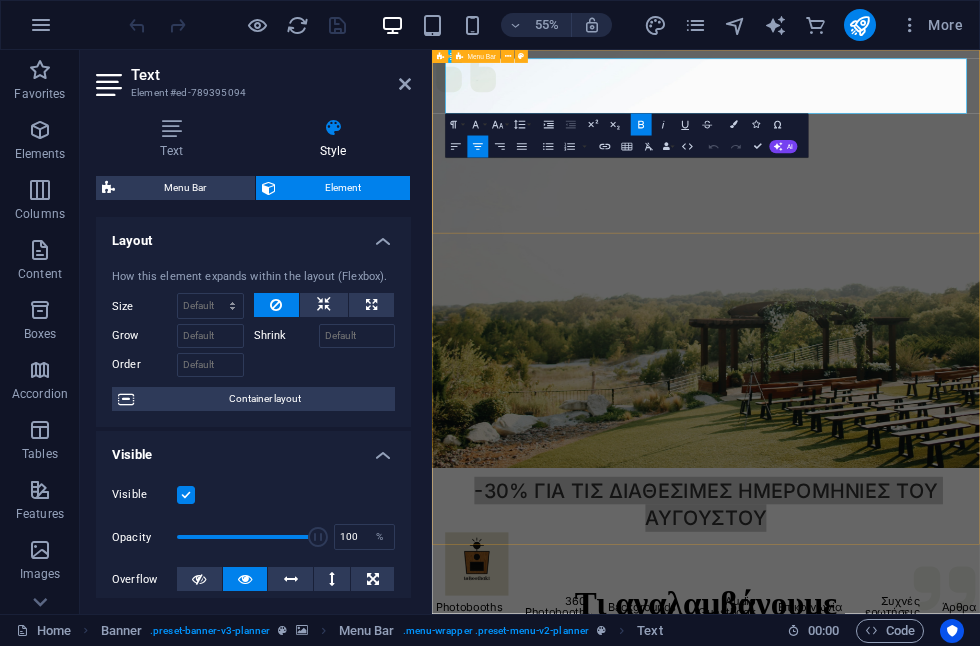 click on "Undo Redo Confirm (Ctrl+⏎) AI Improve Make shorter Make longer Fix spelling & grammar Translate to English Generate text" at bounding box center [750, 147] 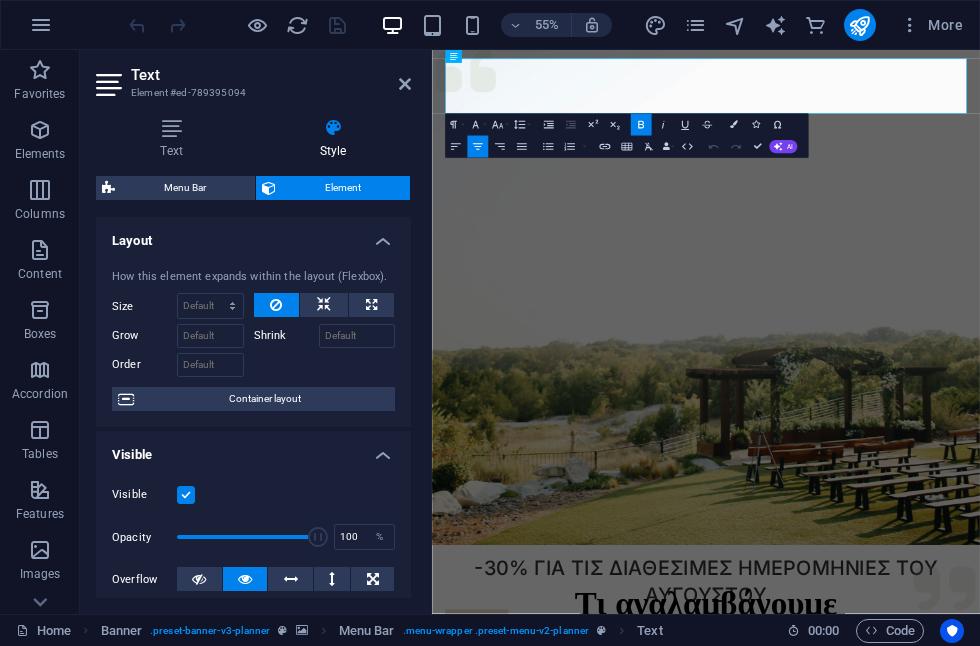 click 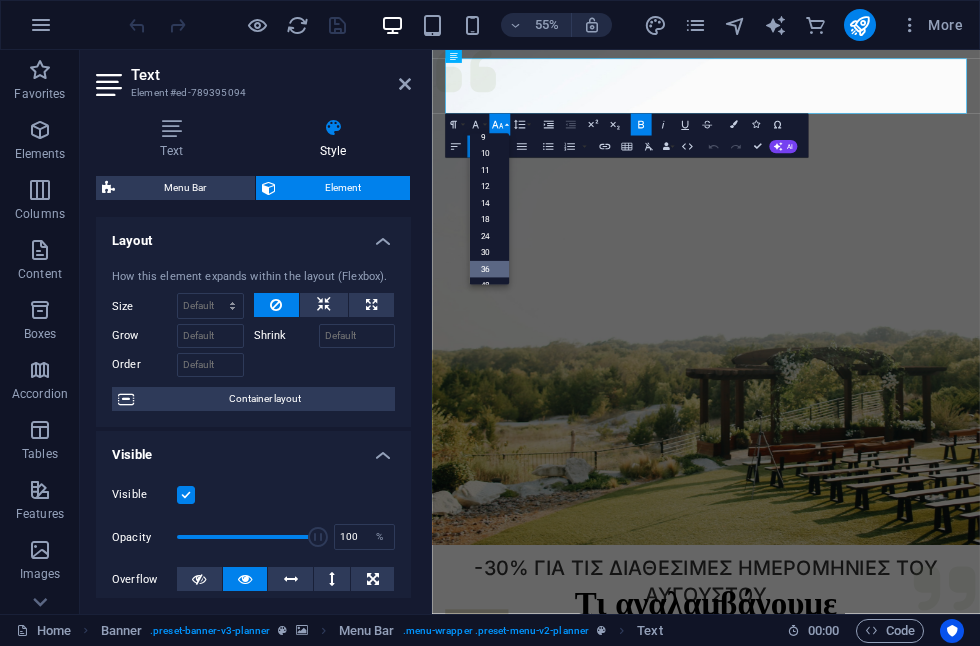 scroll, scrollTop: 50, scrollLeft: 0, axis: vertical 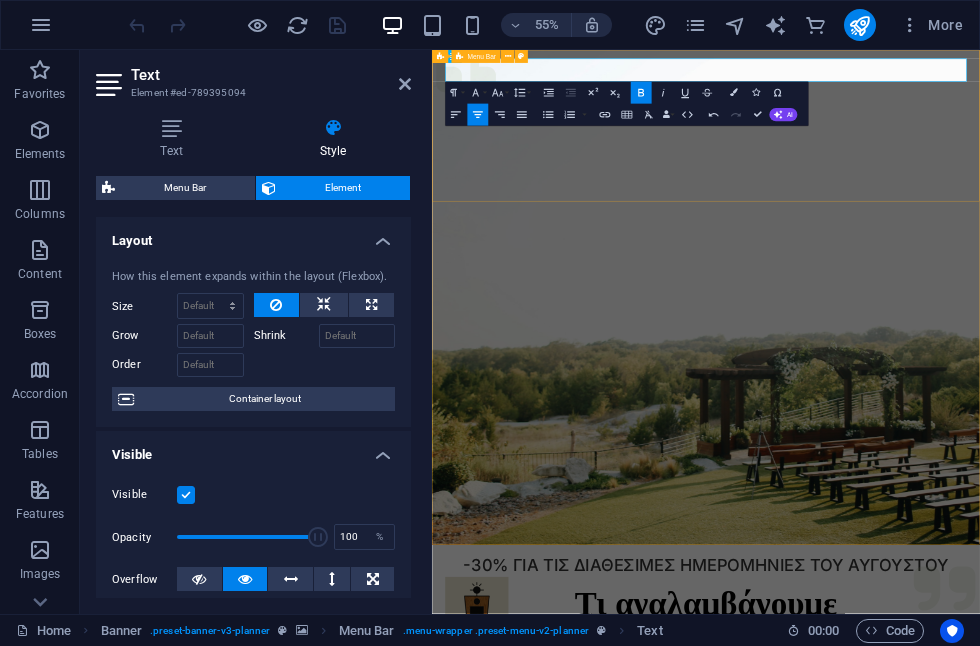 click on "-30% ΓΙΑ ΤΙΣ ΔΙΑΘΕΣΙΜΕΣ ΗΜΕΡΟΜΗΝΙΕΣ ΤΟΥ [MONTH] Photobooths 360 Photobooth Backgrounds Audio Guestbook Επικοινωνία Συχνές ερωτήσεις Άρθρα Πάρε προσφορά" at bounding box center [930, 1097] 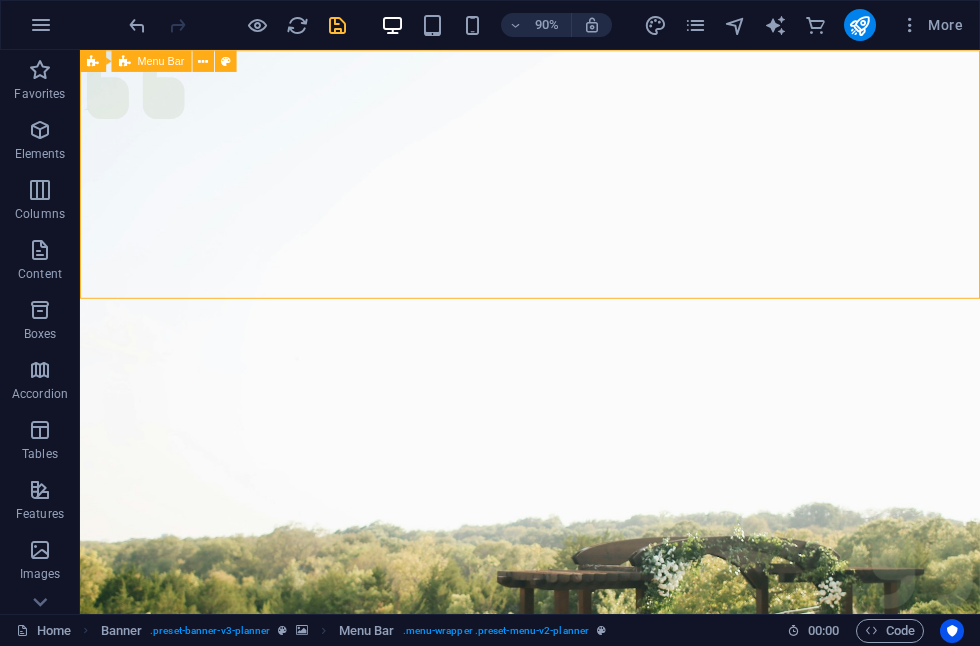 click at bounding box center [337, 25] 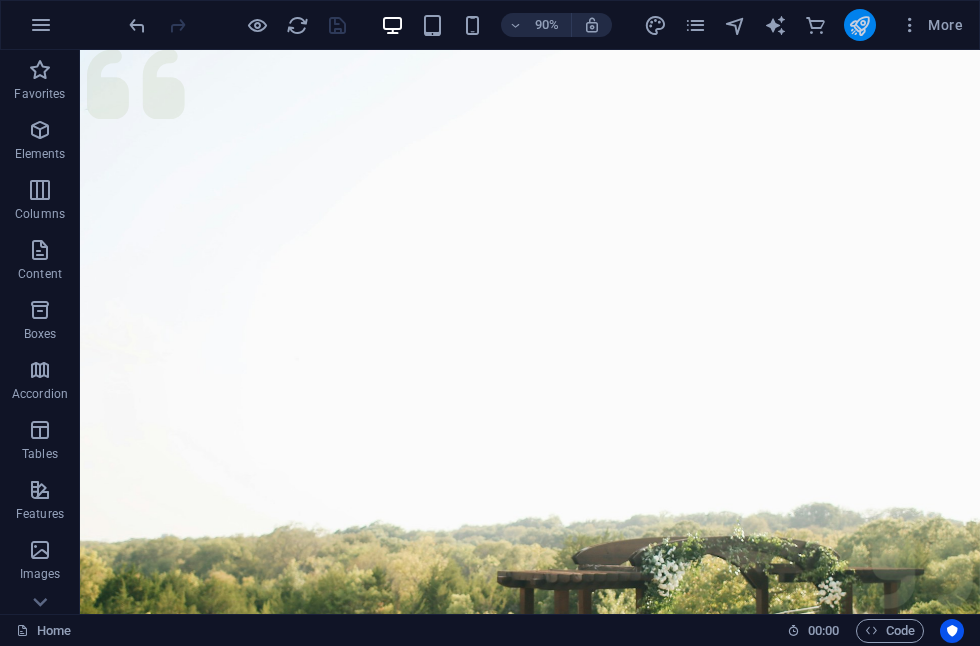 click at bounding box center (859, 25) 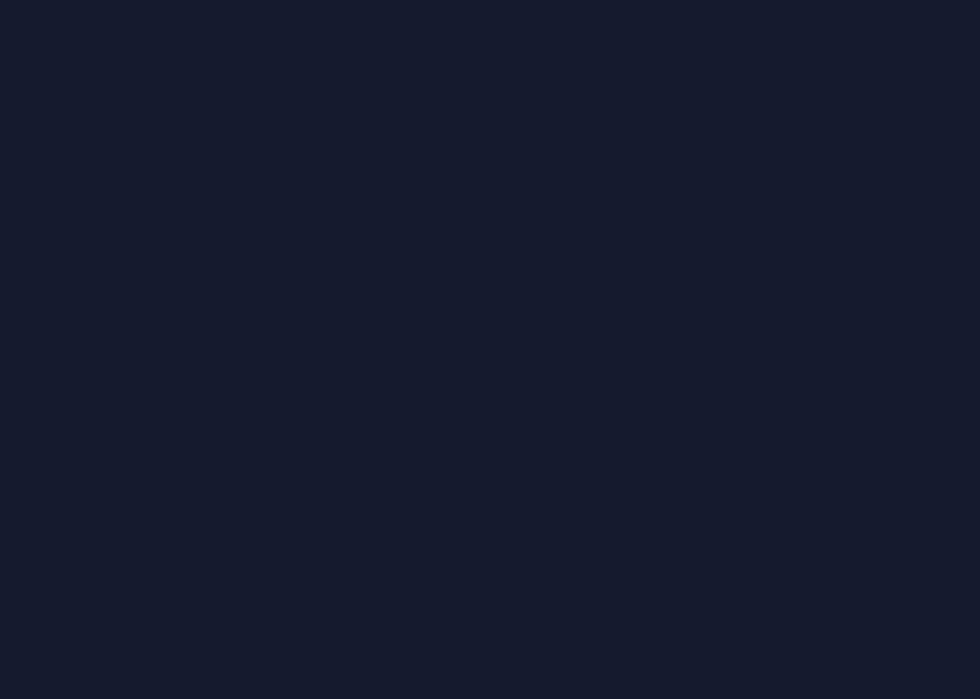 scroll, scrollTop: 0, scrollLeft: 0, axis: both 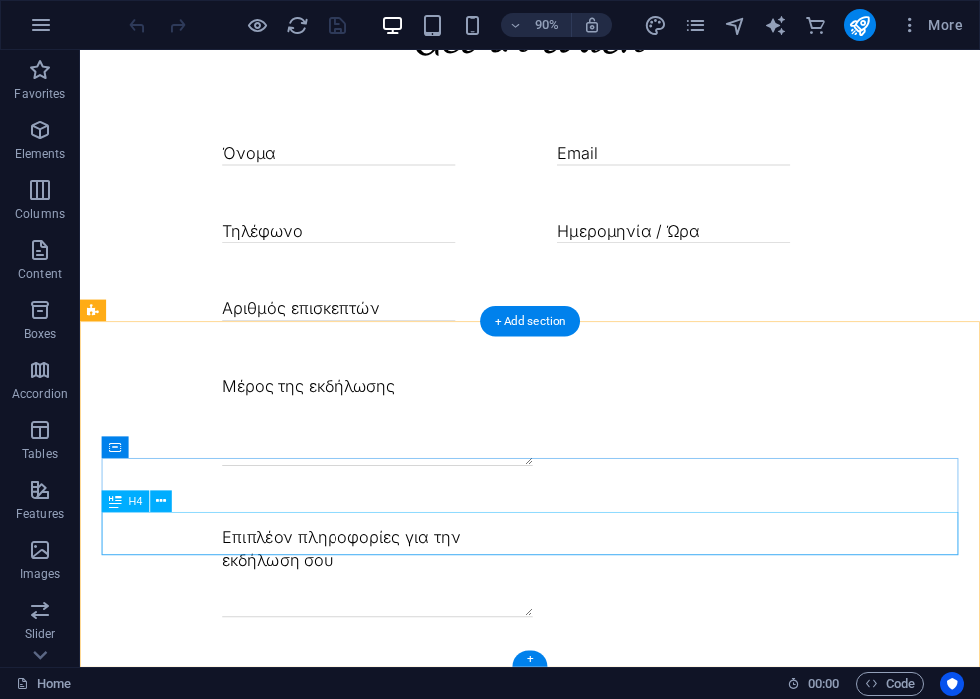 click on "Beyond plans, we create memories!" at bounding box center [580, 1706] 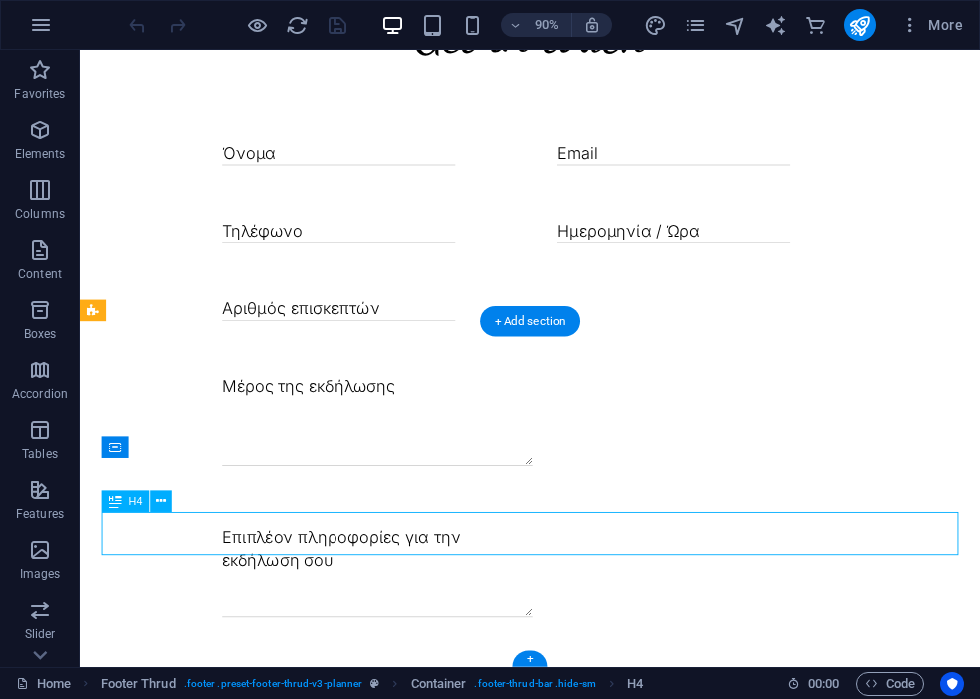 click on "Beyond plans, we create memories!" at bounding box center [580, 1706] 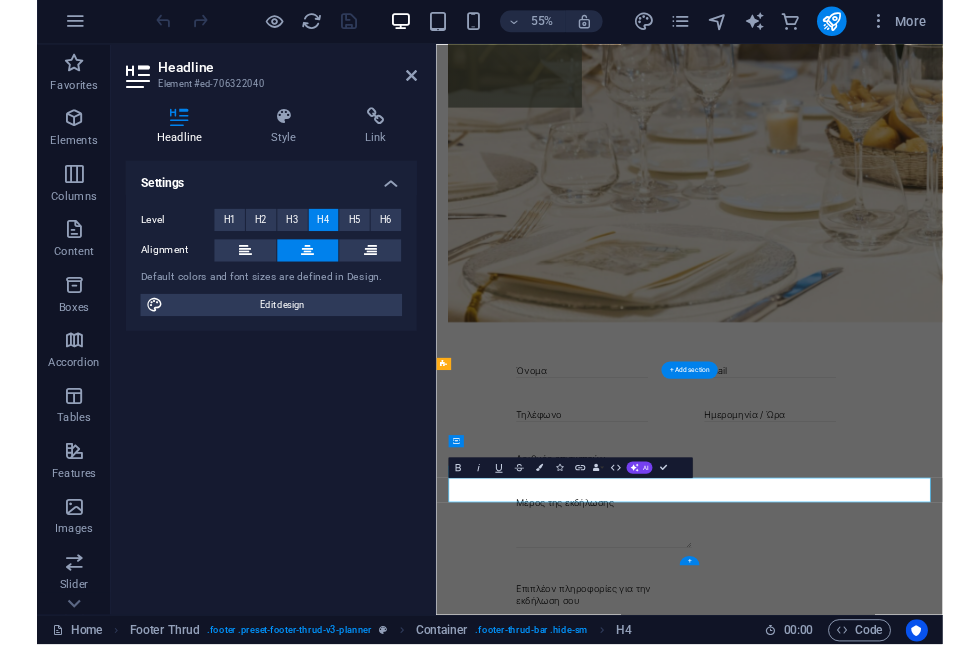 scroll, scrollTop: 2789, scrollLeft: 0, axis: vertical 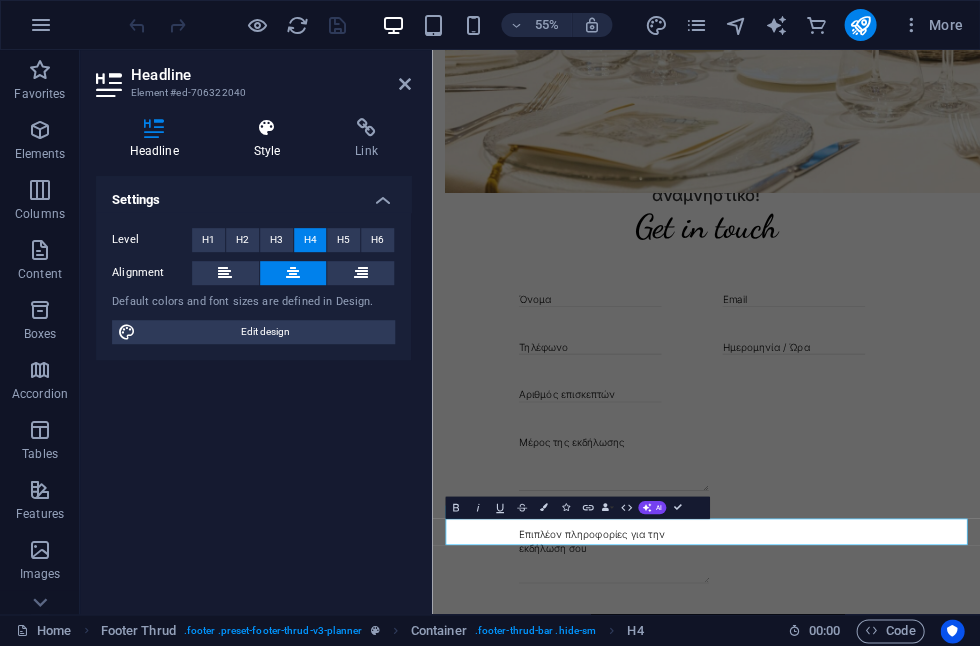 click on "Style" at bounding box center (271, 139) 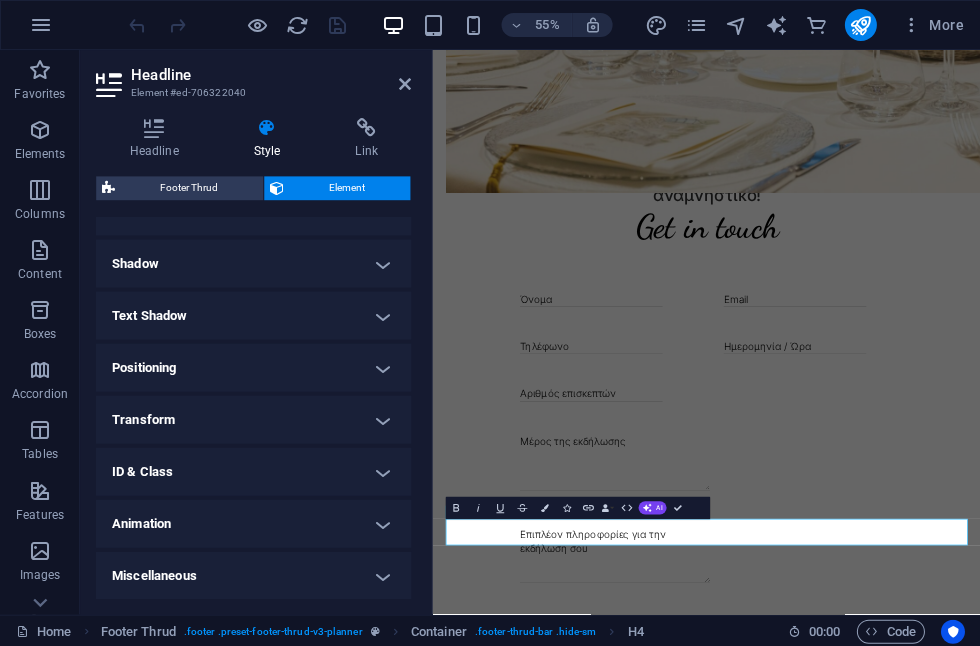 scroll, scrollTop: 477, scrollLeft: 0, axis: vertical 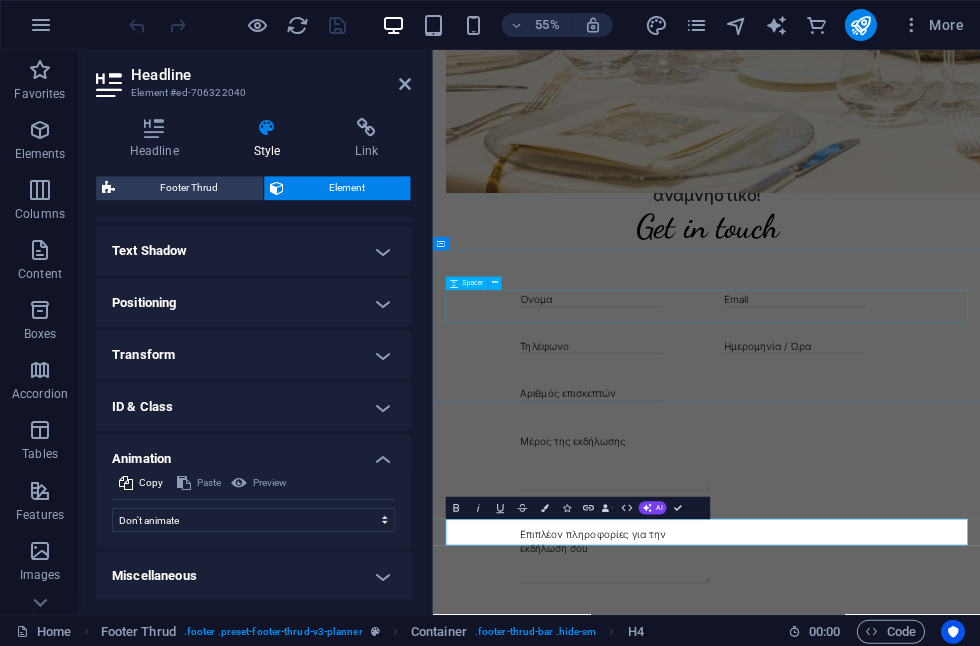 click at bounding box center (930, 1407) 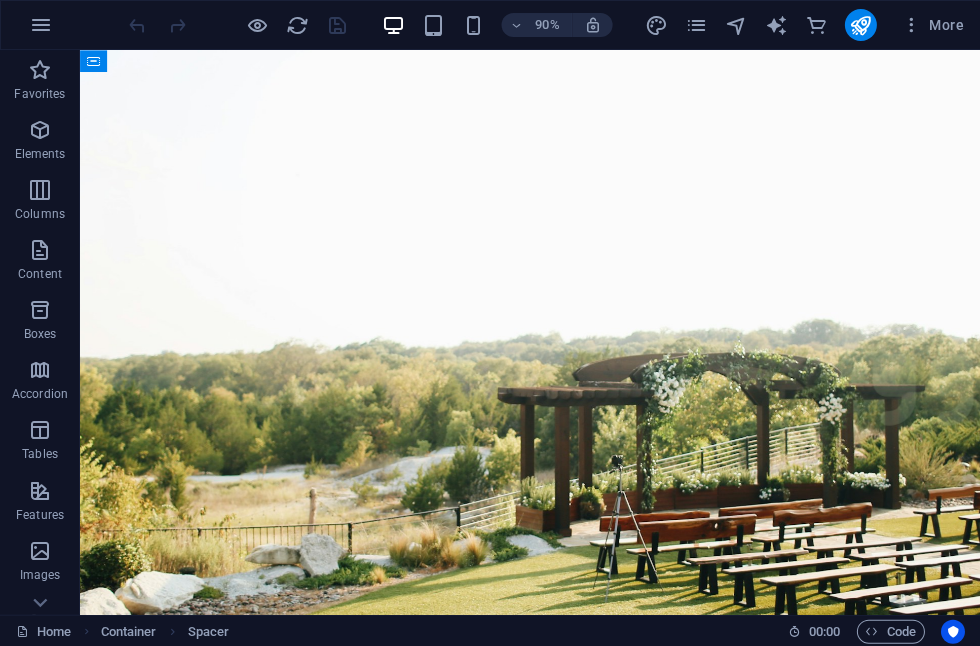 scroll, scrollTop: 182, scrollLeft: 0, axis: vertical 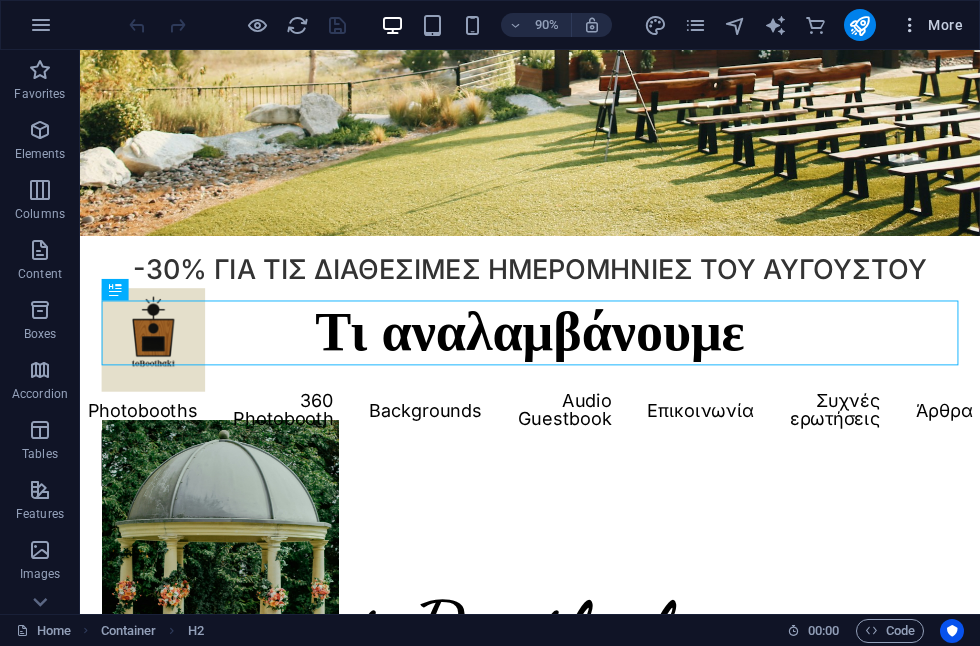 click at bounding box center (910, 25) 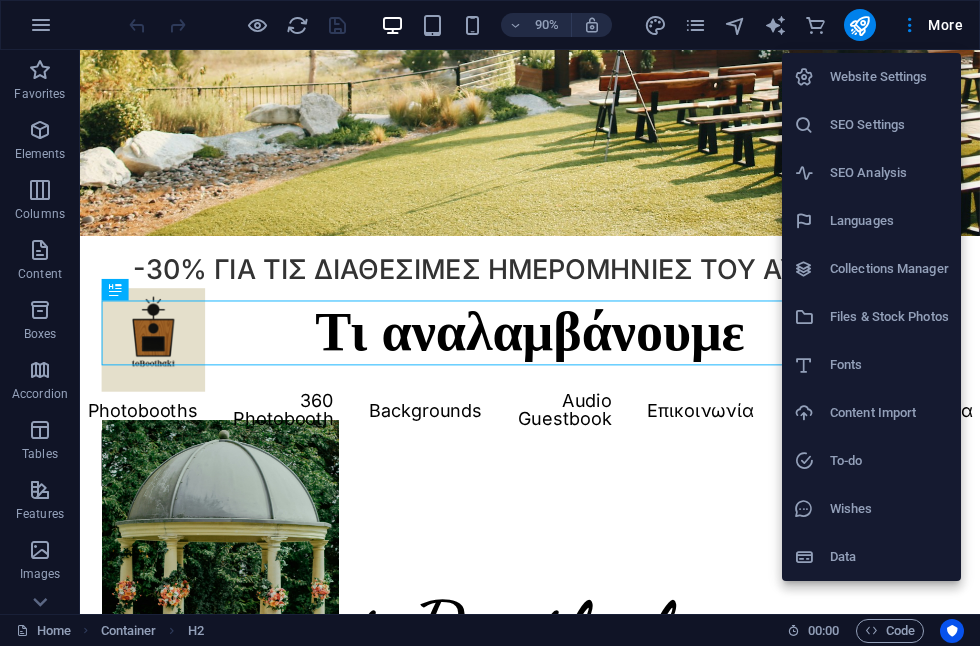 click at bounding box center [490, 323] 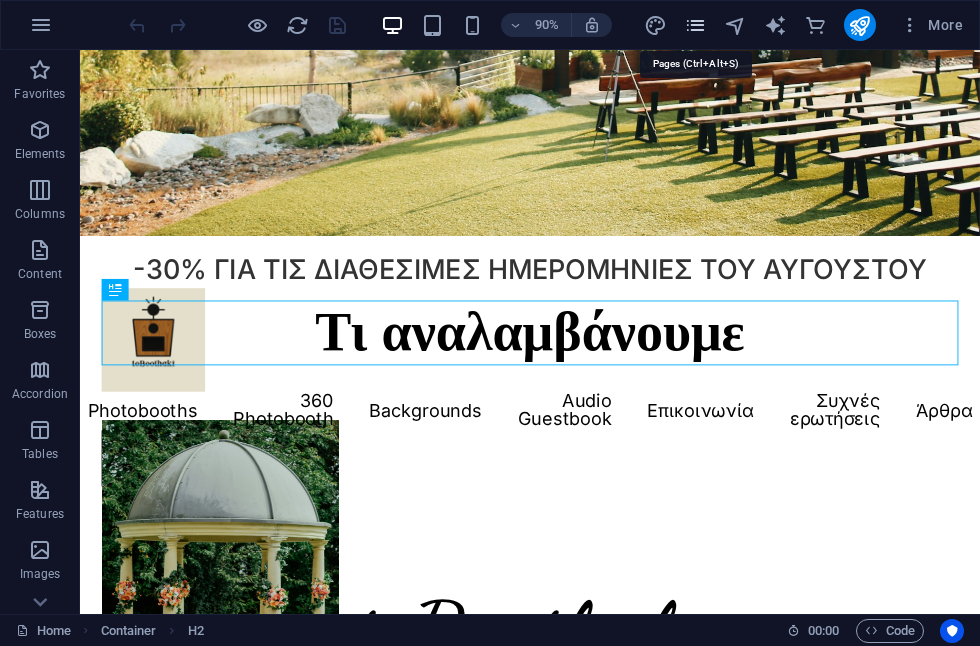 click at bounding box center [695, 25] 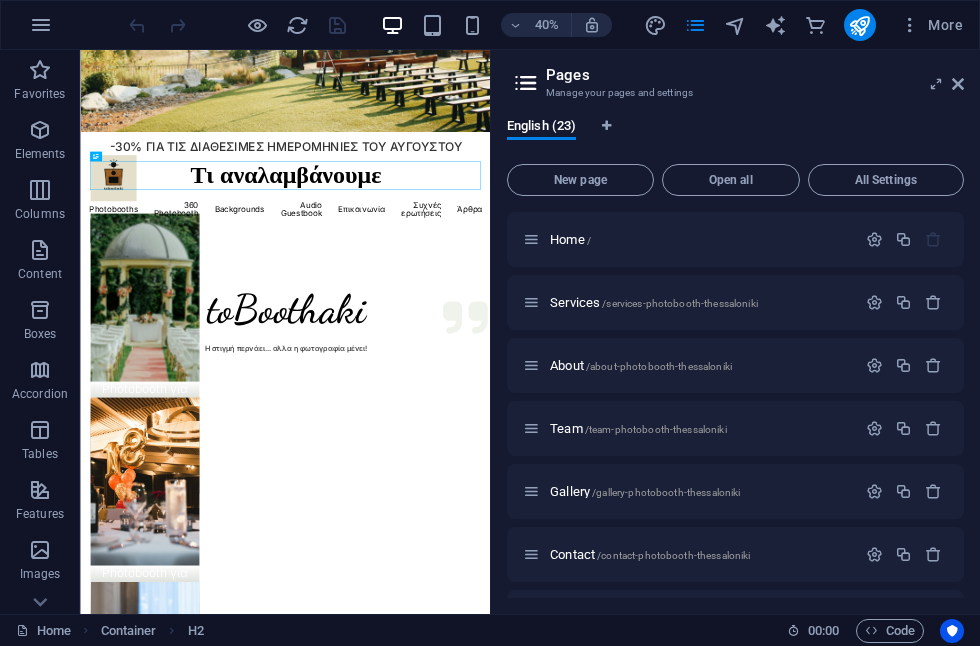 scroll, scrollTop: 0, scrollLeft: 0, axis: both 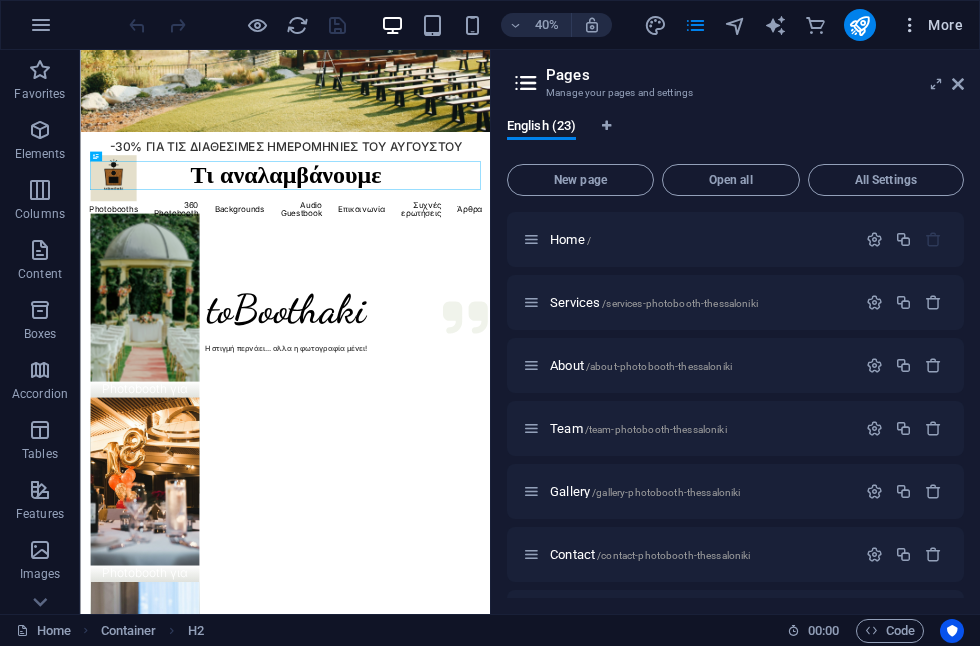 click at bounding box center (910, 25) 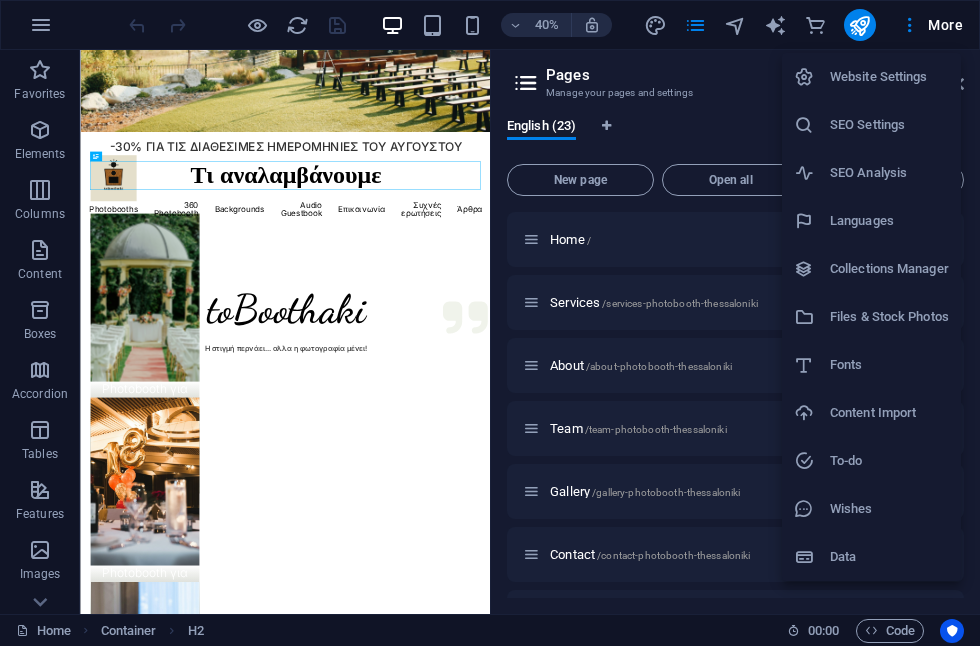 click on "SEO Settings" at bounding box center [889, 125] 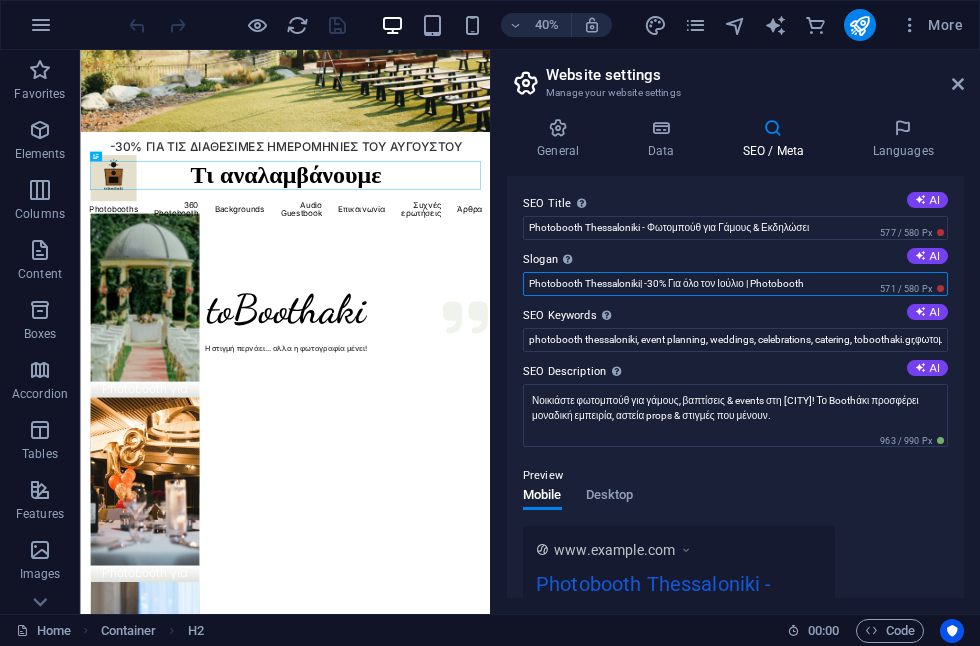 click on "Photobooth Thessaloniki| -30% Για όλο τον Ιούλιο | Photobooth" at bounding box center [735, 284] 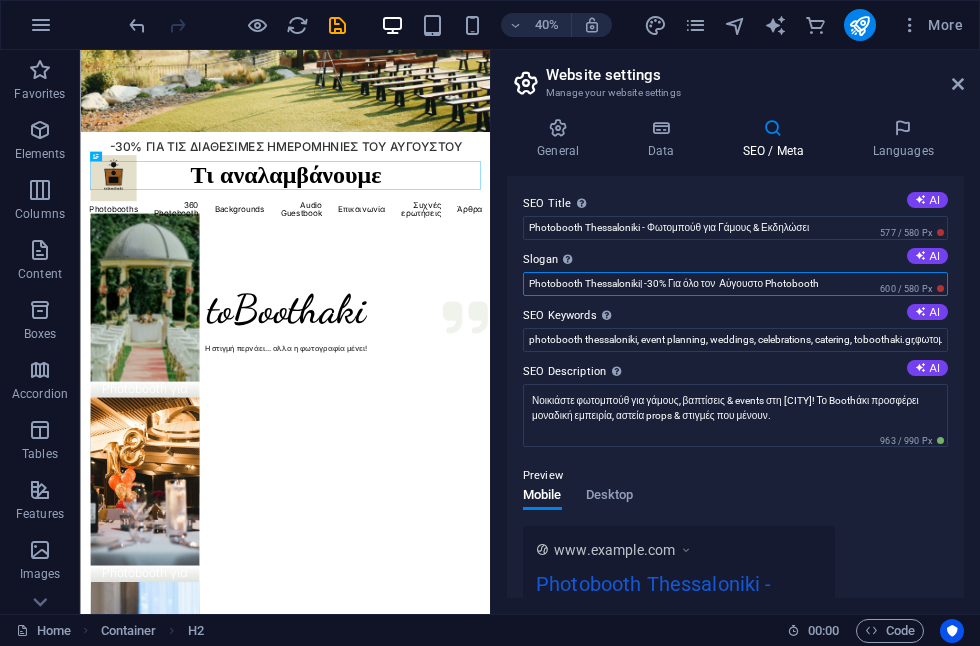 click on "Photobooth Thessaloniki| -30% Για όλο τον  Αύγουστο Photobooth" at bounding box center [735, 284] 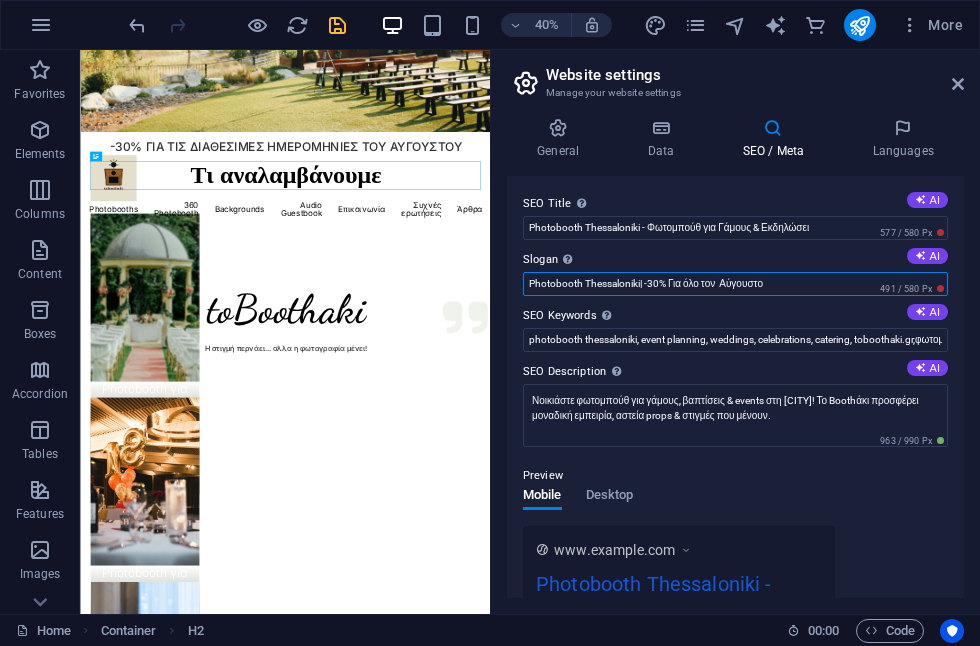 type on "Photobooth Thessaloniki| -30% Για όλο τον  Αύγουστο" 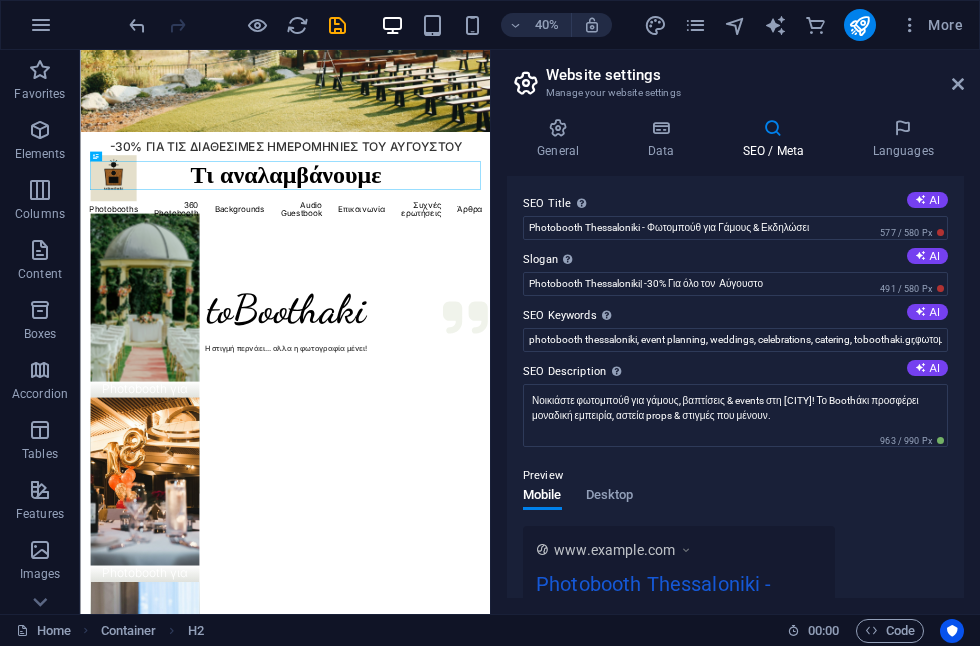 click at bounding box center (337, 25) 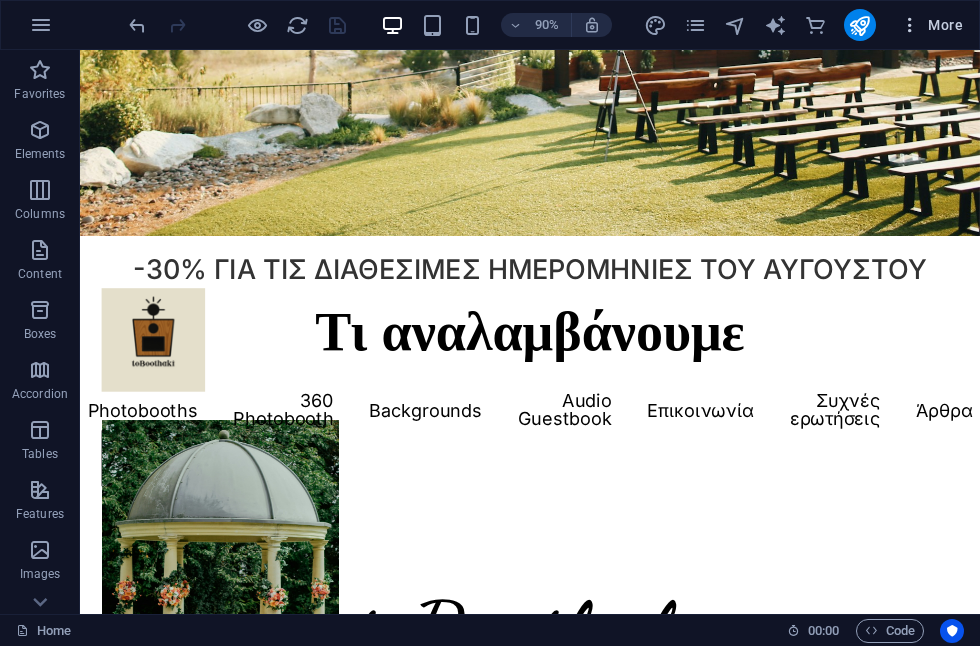 click on "More" at bounding box center (931, 25) 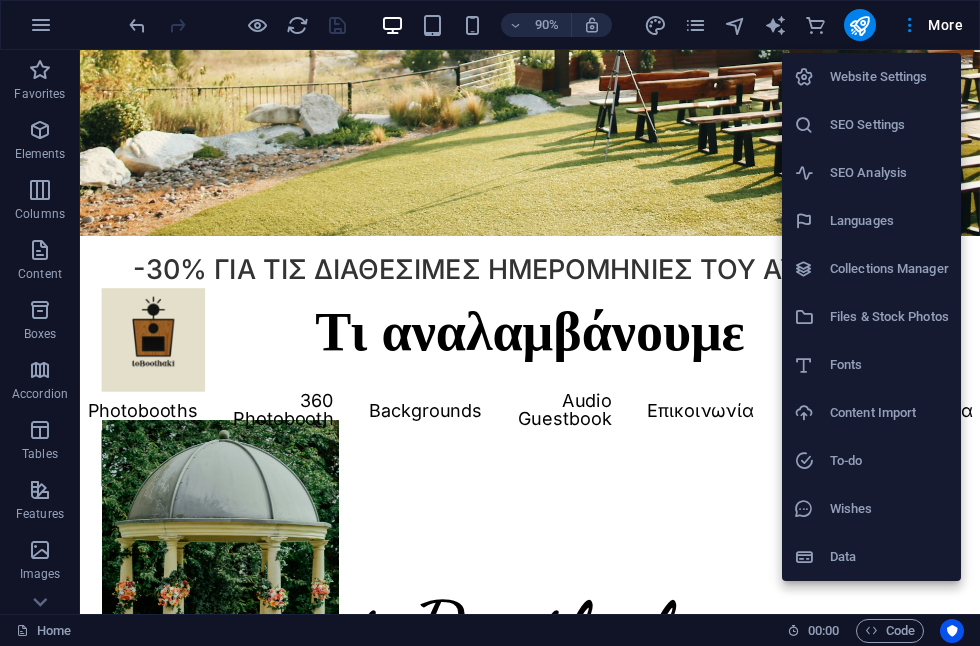 click on "SEO Settings" at bounding box center [889, 125] 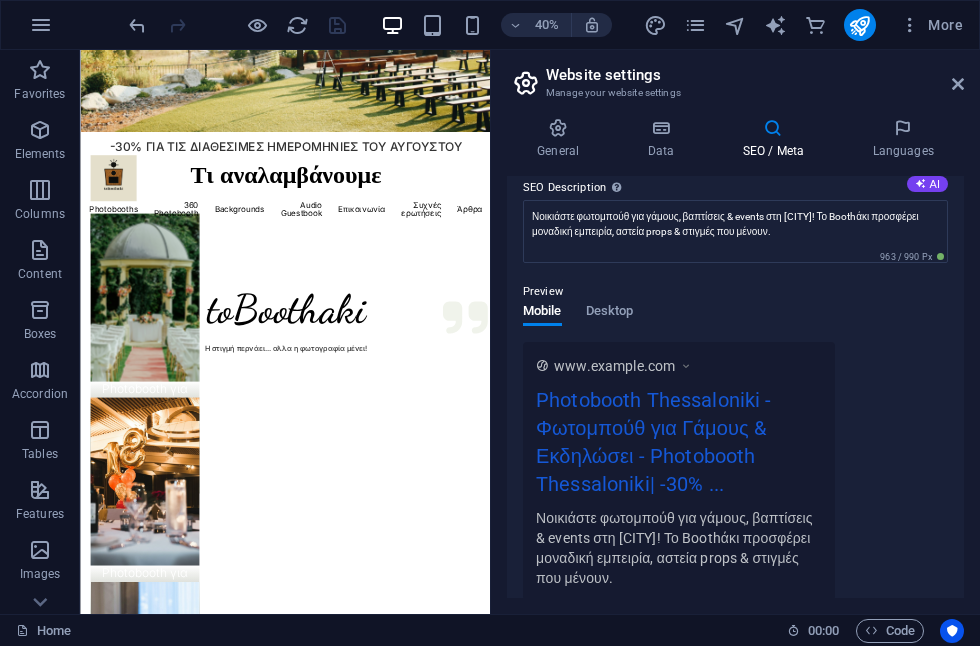 scroll, scrollTop: 210, scrollLeft: 0, axis: vertical 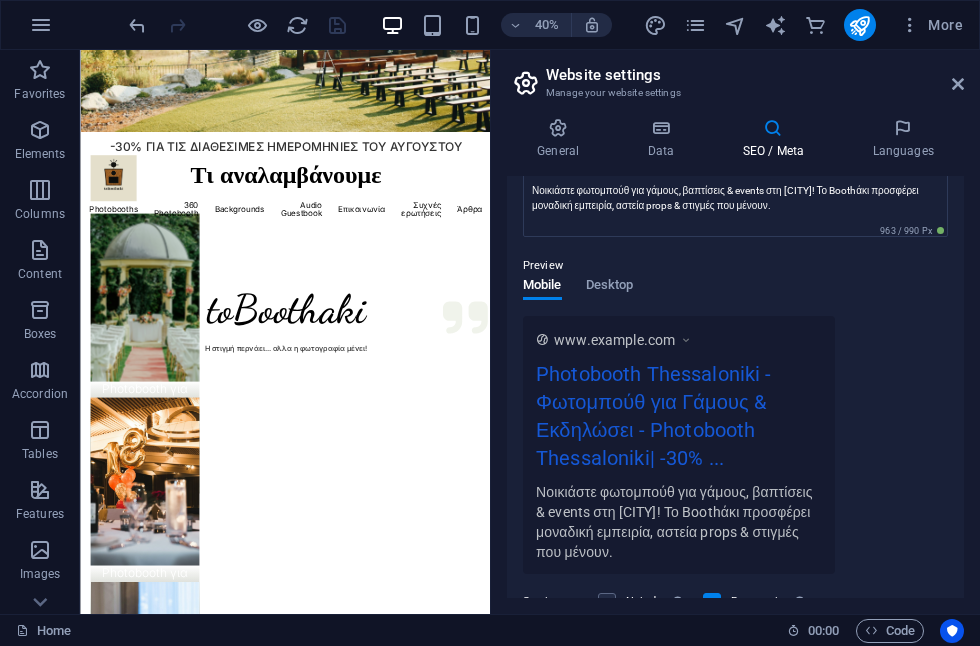 click on "Photobooth Thessaloniki - Φωτομπούθ για Γάμους & Εκδηλώσει - Photobooth Thessaloniki| -30% ..." at bounding box center (679, 420) 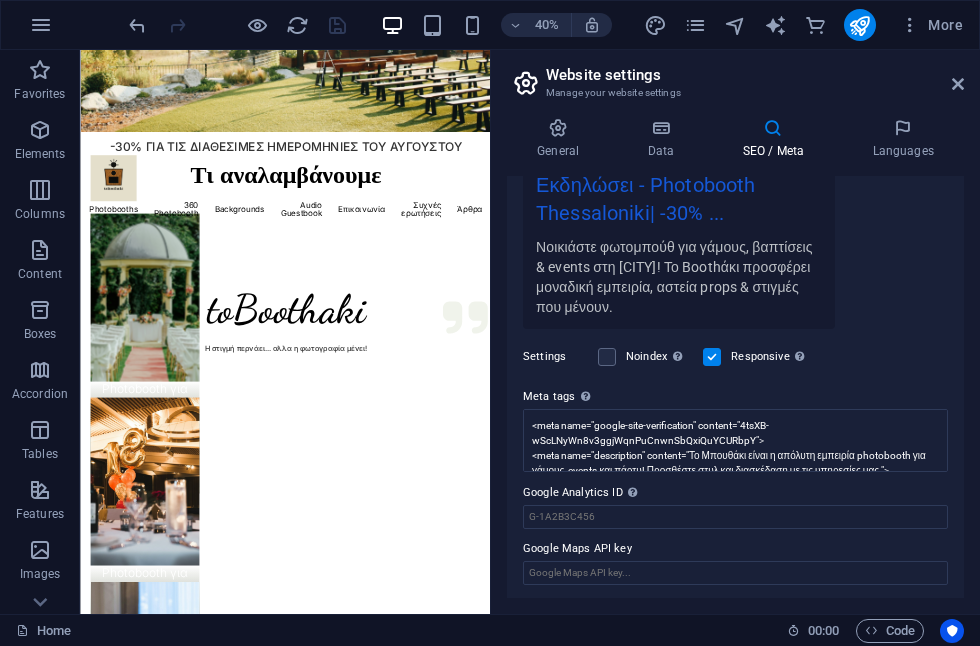scroll, scrollTop: 461, scrollLeft: 0, axis: vertical 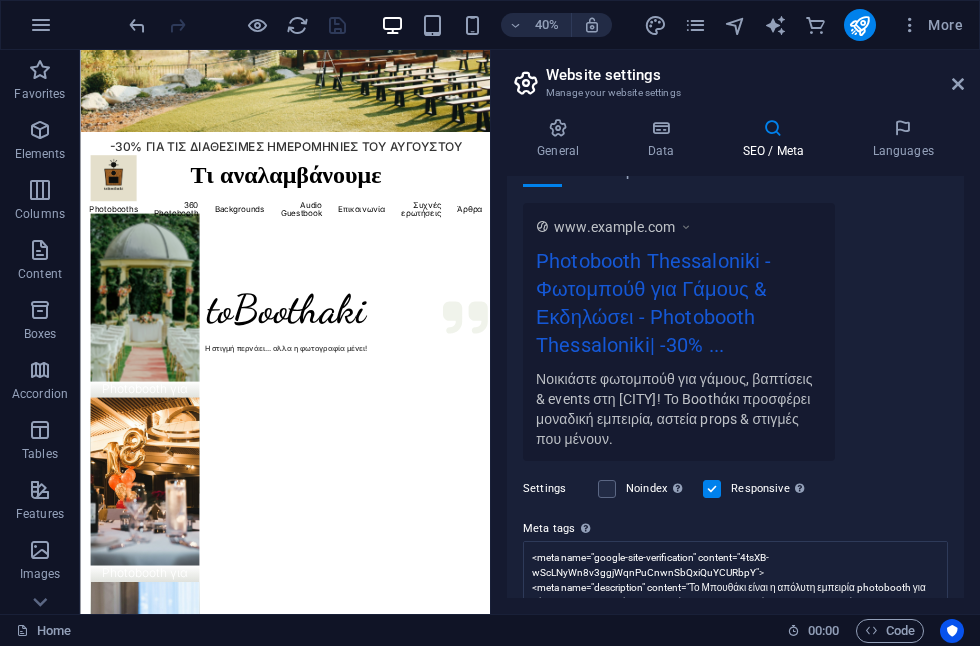 click on "Photobooth Thessaloniki - Φωτομπούθ για Γάμους & Εκδηλώσει - Photobooth Thessaloniki| -30% ..." at bounding box center [679, 307] 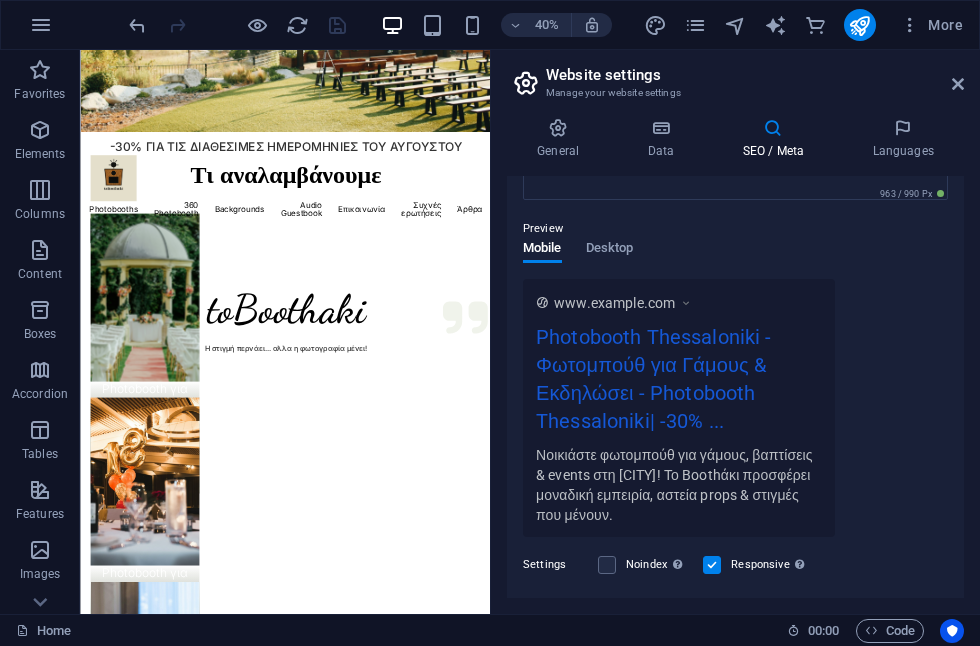 scroll, scrollTop: 229, scrollLeft: 0, axis: vertical 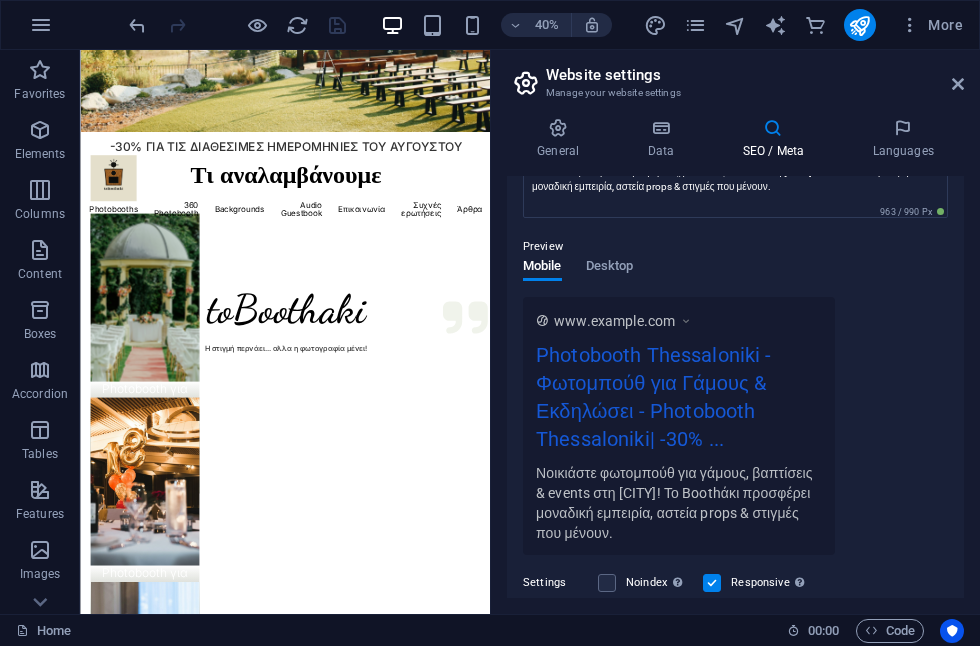 click on "Preview" at bounding box center [735, 247] 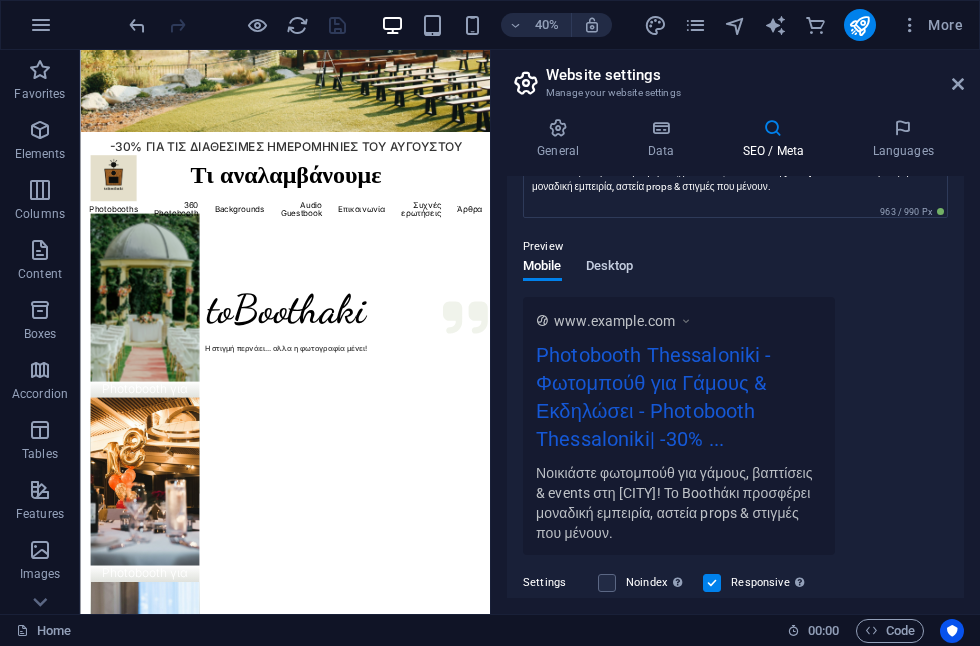 click on "Desktop" at bounding box center (610, 268) 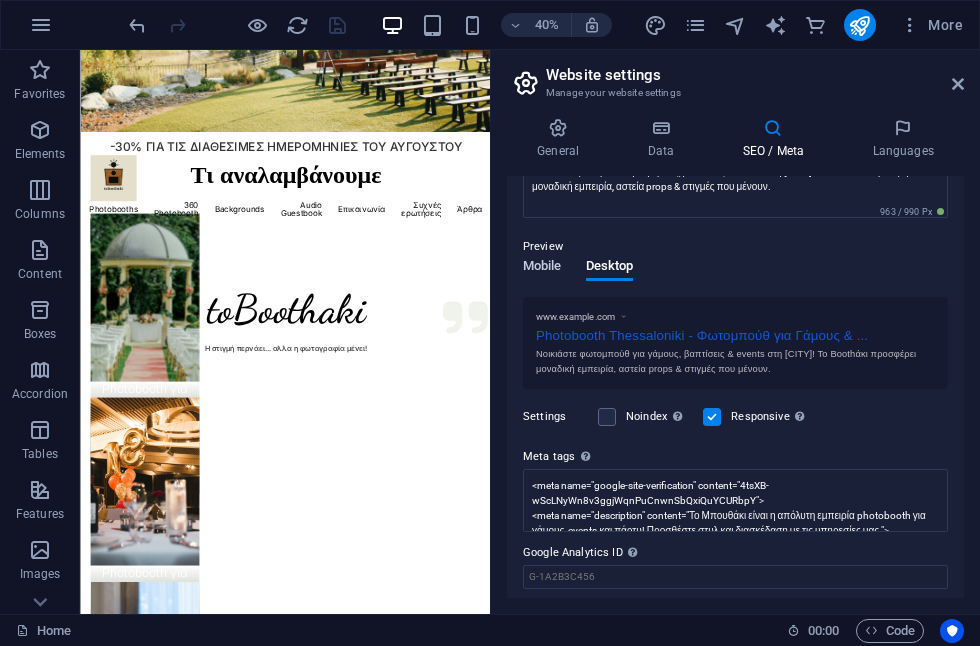 click on "Mobile" at bounding box center (542, 268) 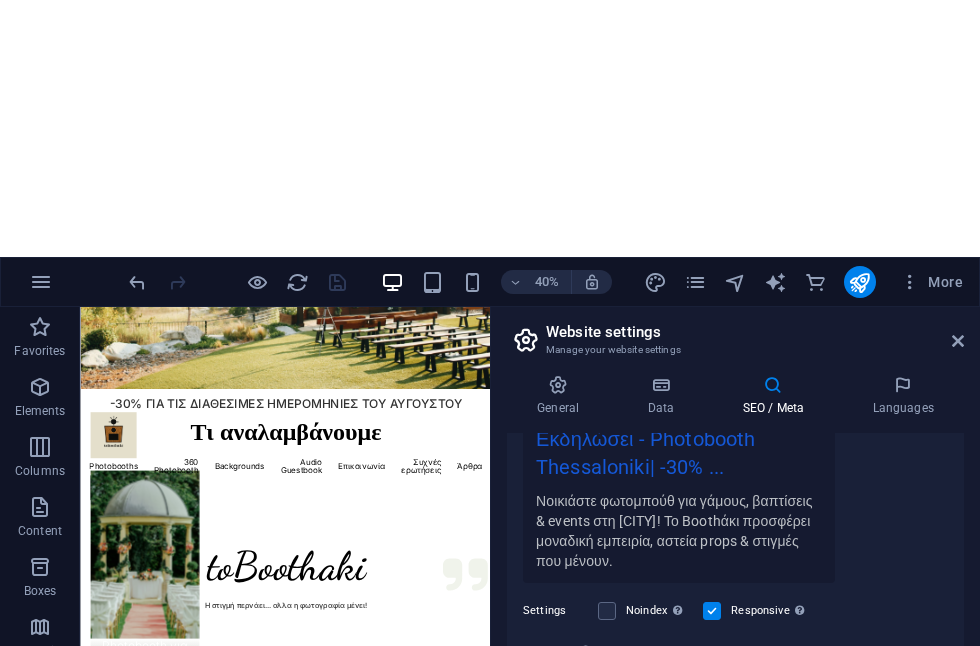 scroll, scrollTop: 457, scrollLeft: 0, axis: vertical 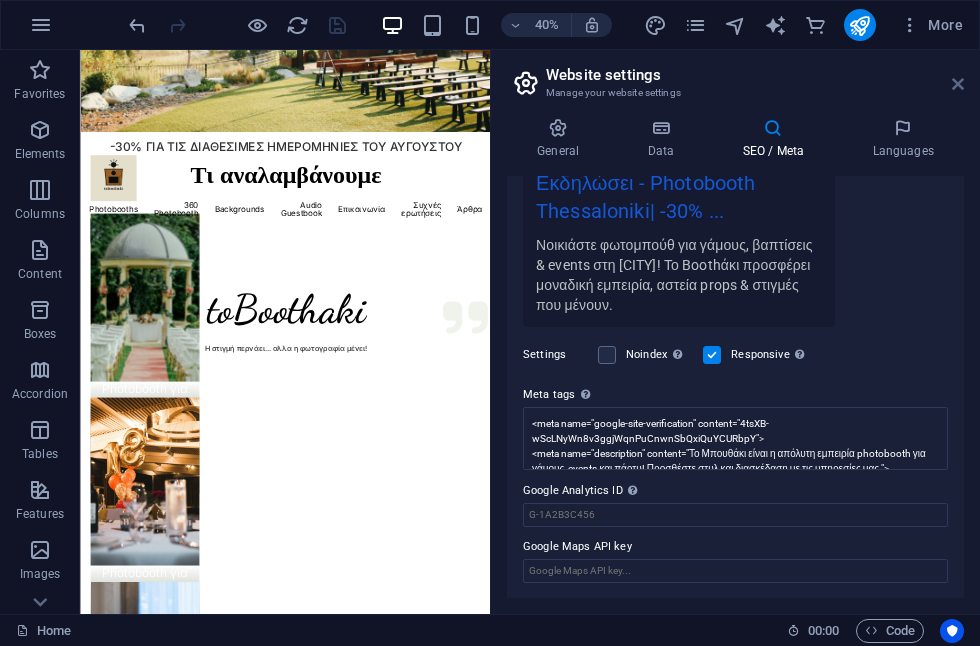 click at bounding box center (958, 84) 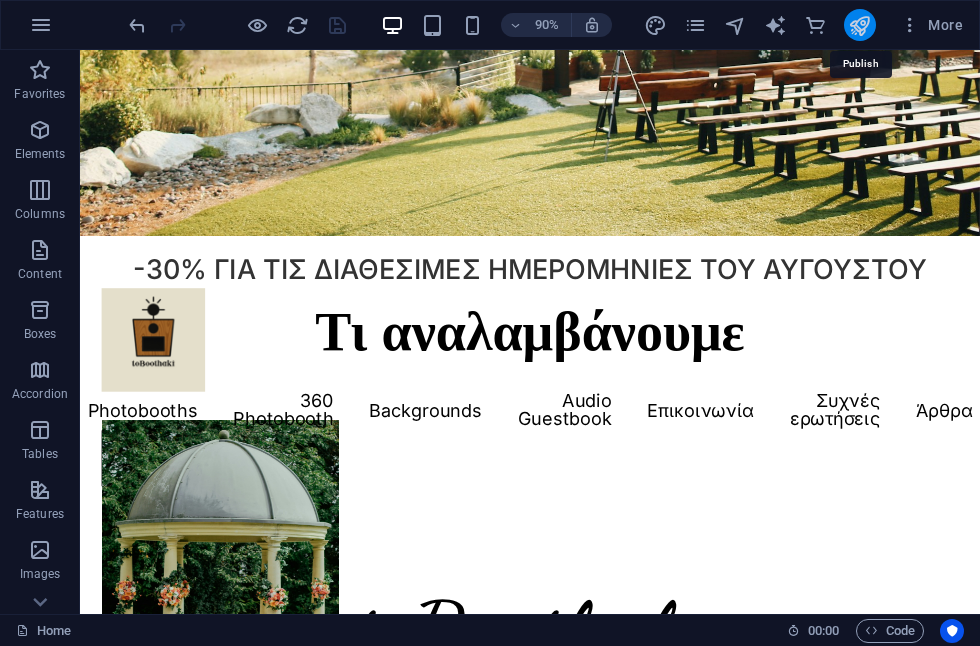 click at bounding box center [859, 25] 